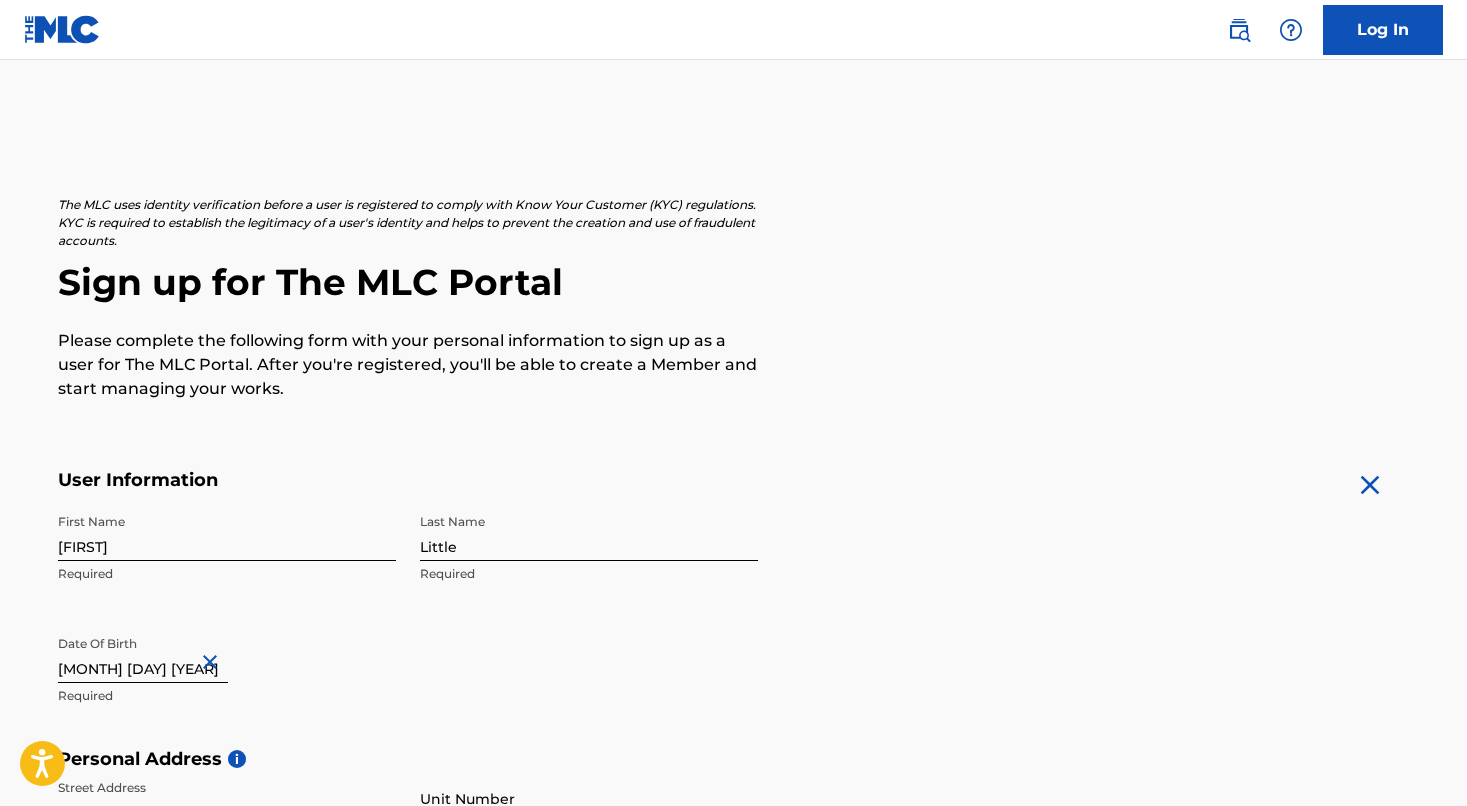 scroll, scrollTop: 756, scrollLeft: 0, axis: vertical 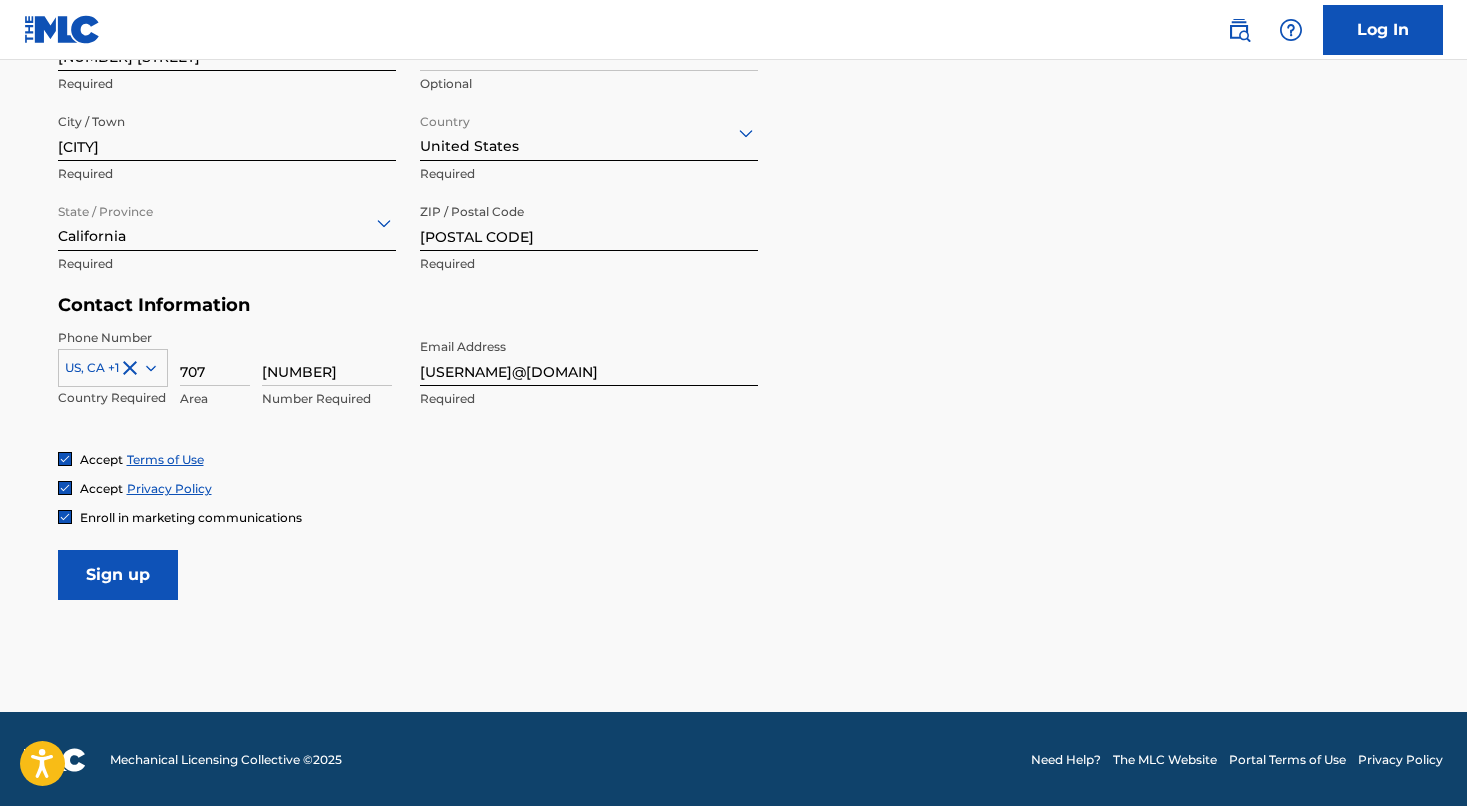 click on "Sign up" at bounding box center [118, 575] 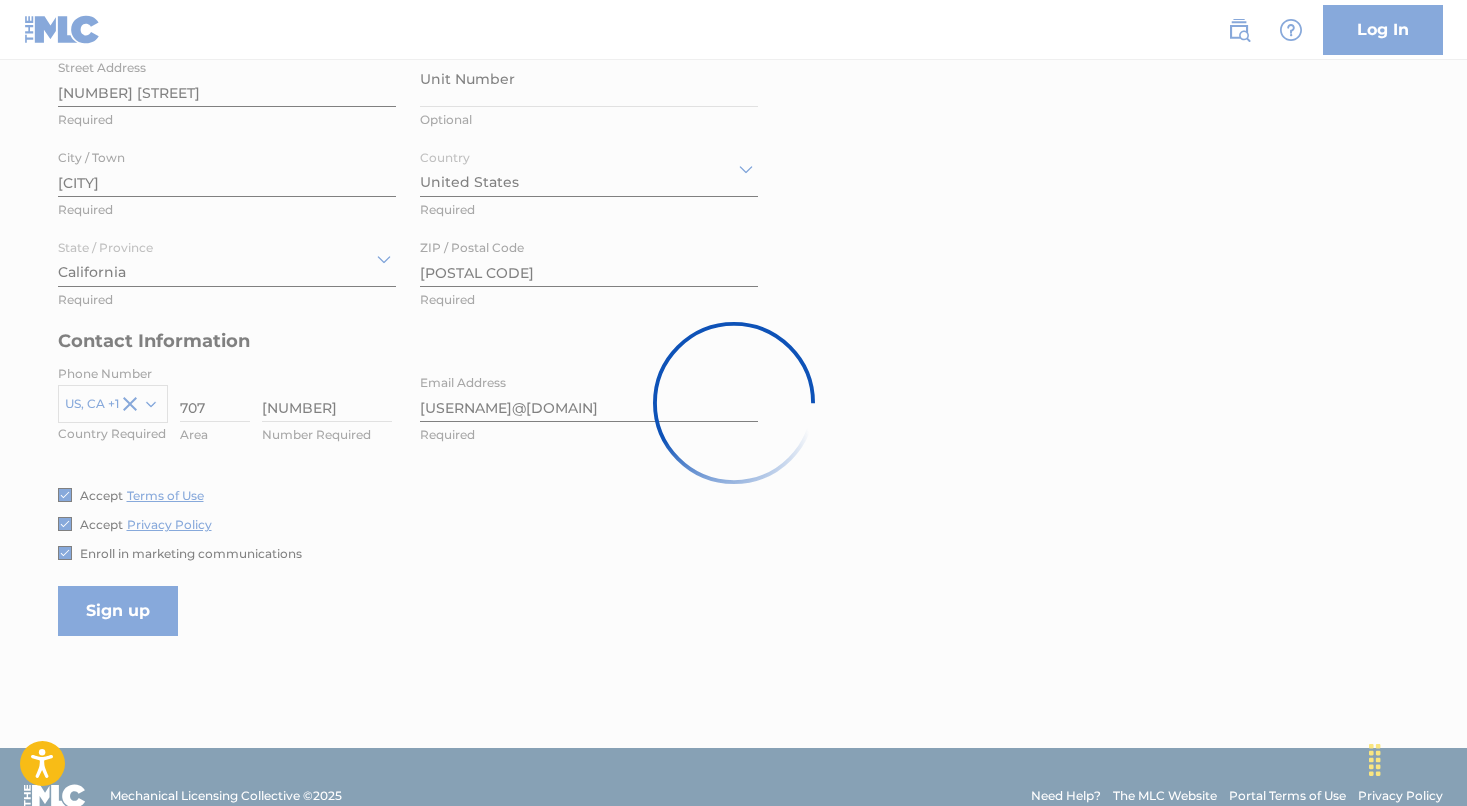 scroll, scrollTop: 747, scrollLeft: 0, axis: vertical 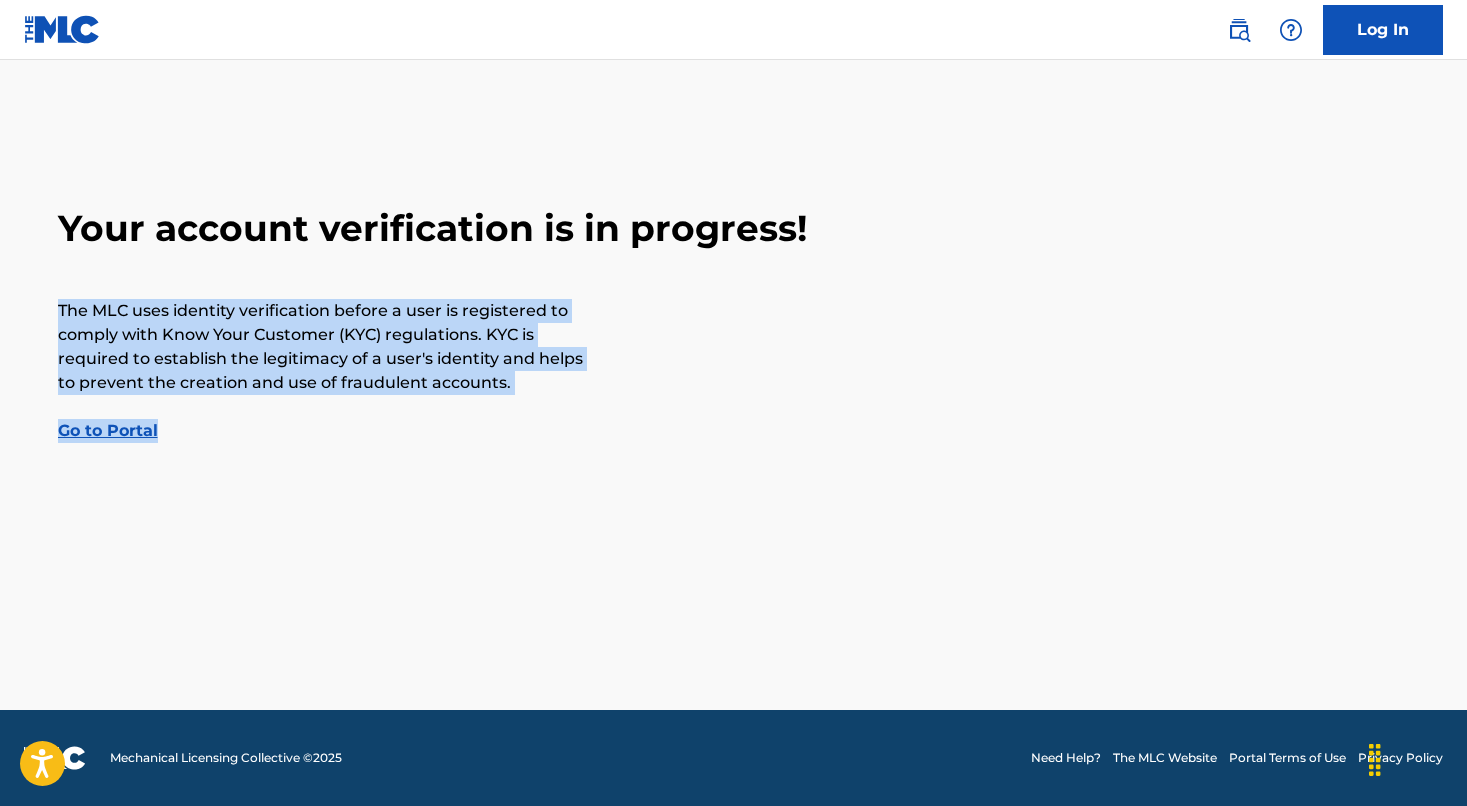 drag, startPoint x: 28, startPoint y: 298, endPoint x: 683, endPoint y: 441, distance: 670.4282 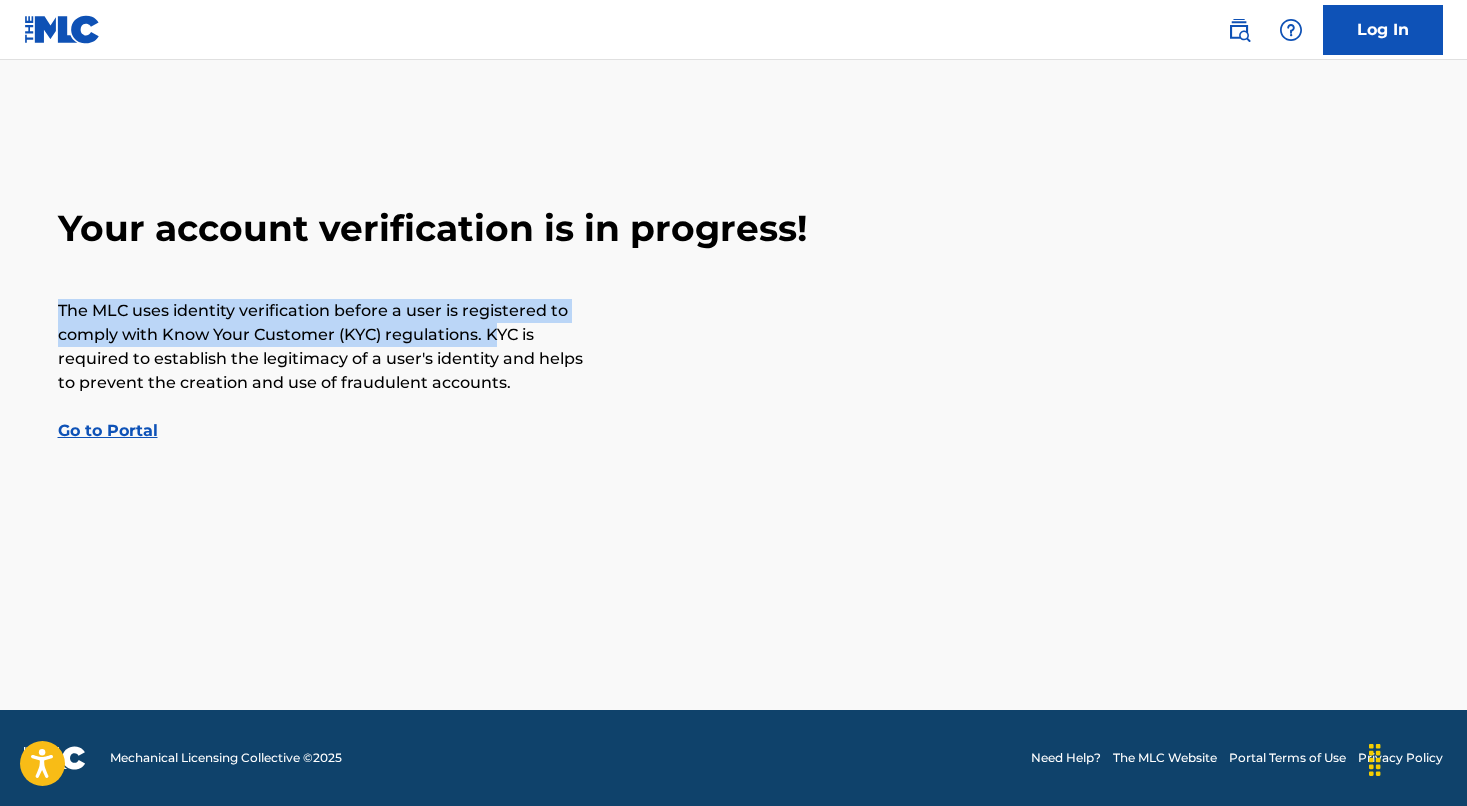 drag, startPoint x: 41, startPoint y: 303, endPoint x: 500, endPoint y: 332, distance: 459.91522 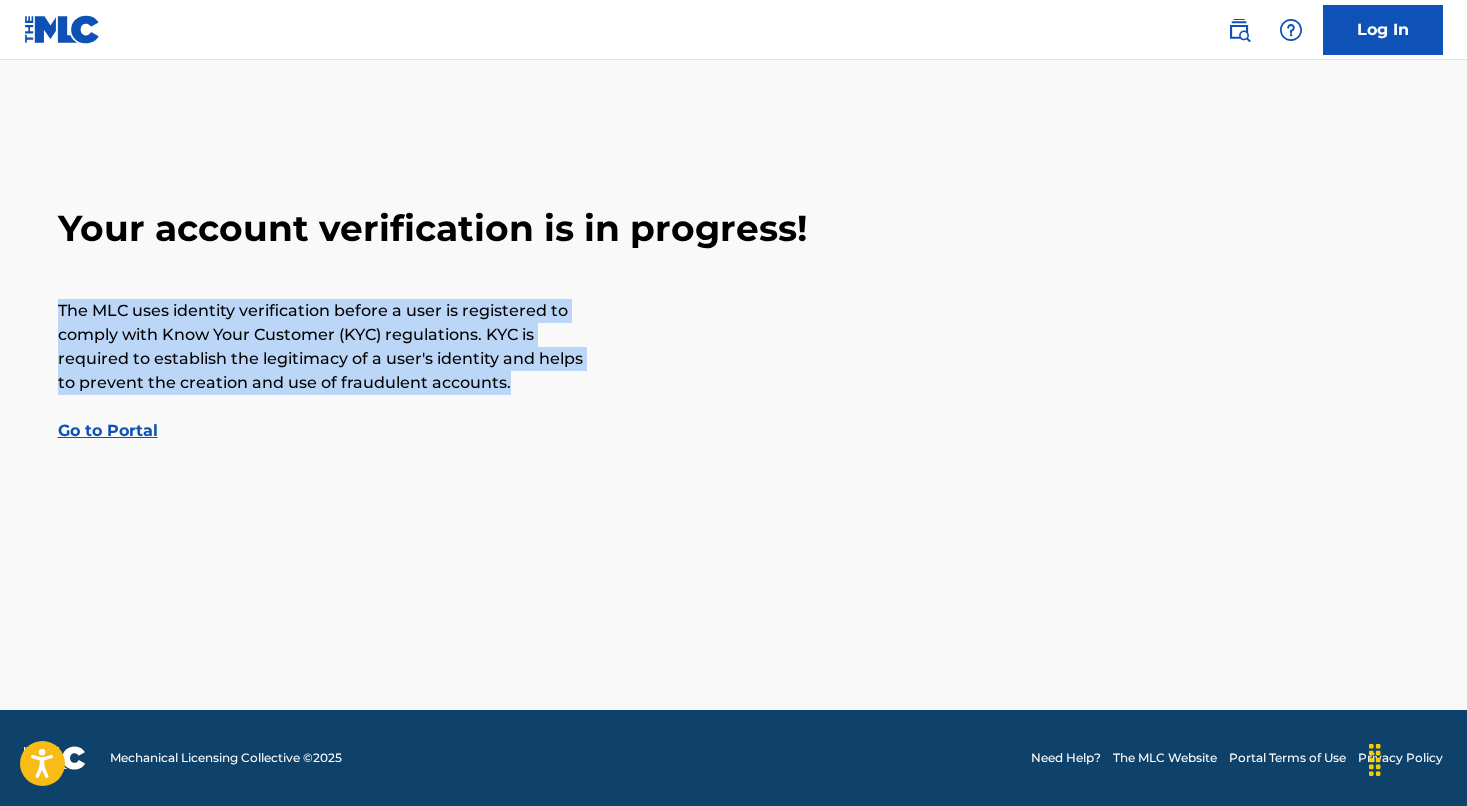drag, startPoint x: 56, startPoint y: 303, endPoint x: 694, endPoint y: 390, distance: 643.9045 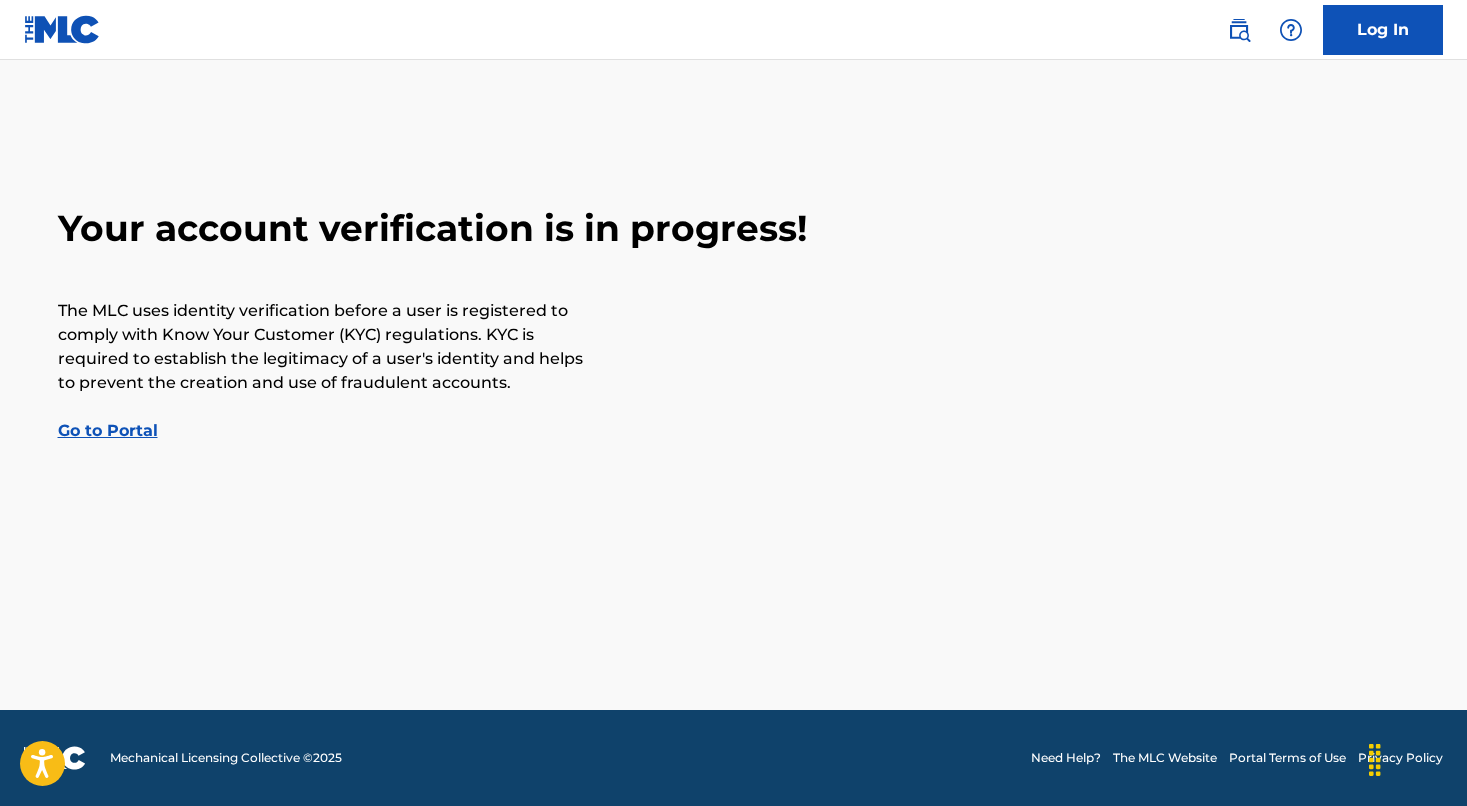 click on "Go to Portal" at bounding box center (108, 430) 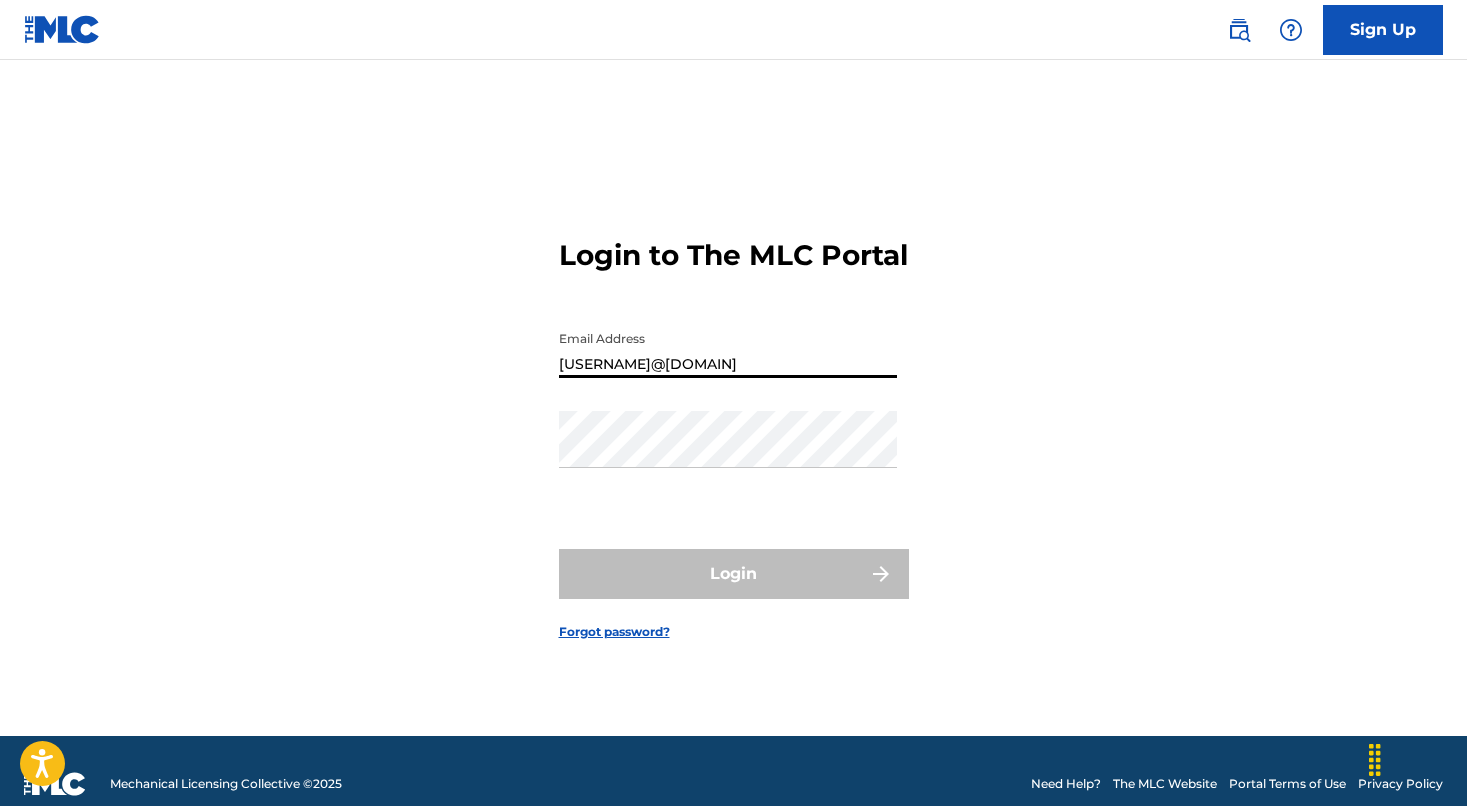 type on "[USERNAME]@[DOMAIN]" 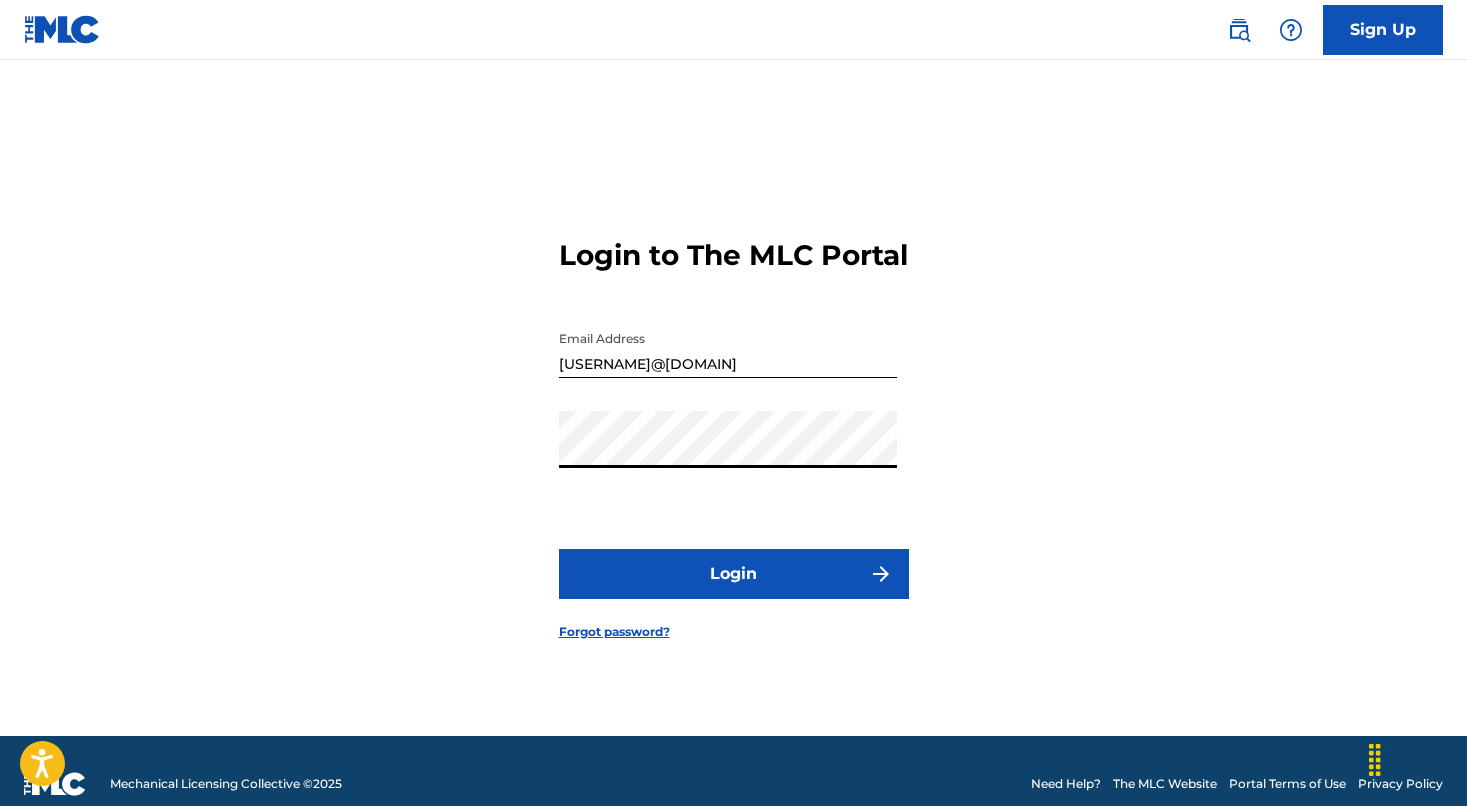 click on "Login" at bounding box center [734, 574] 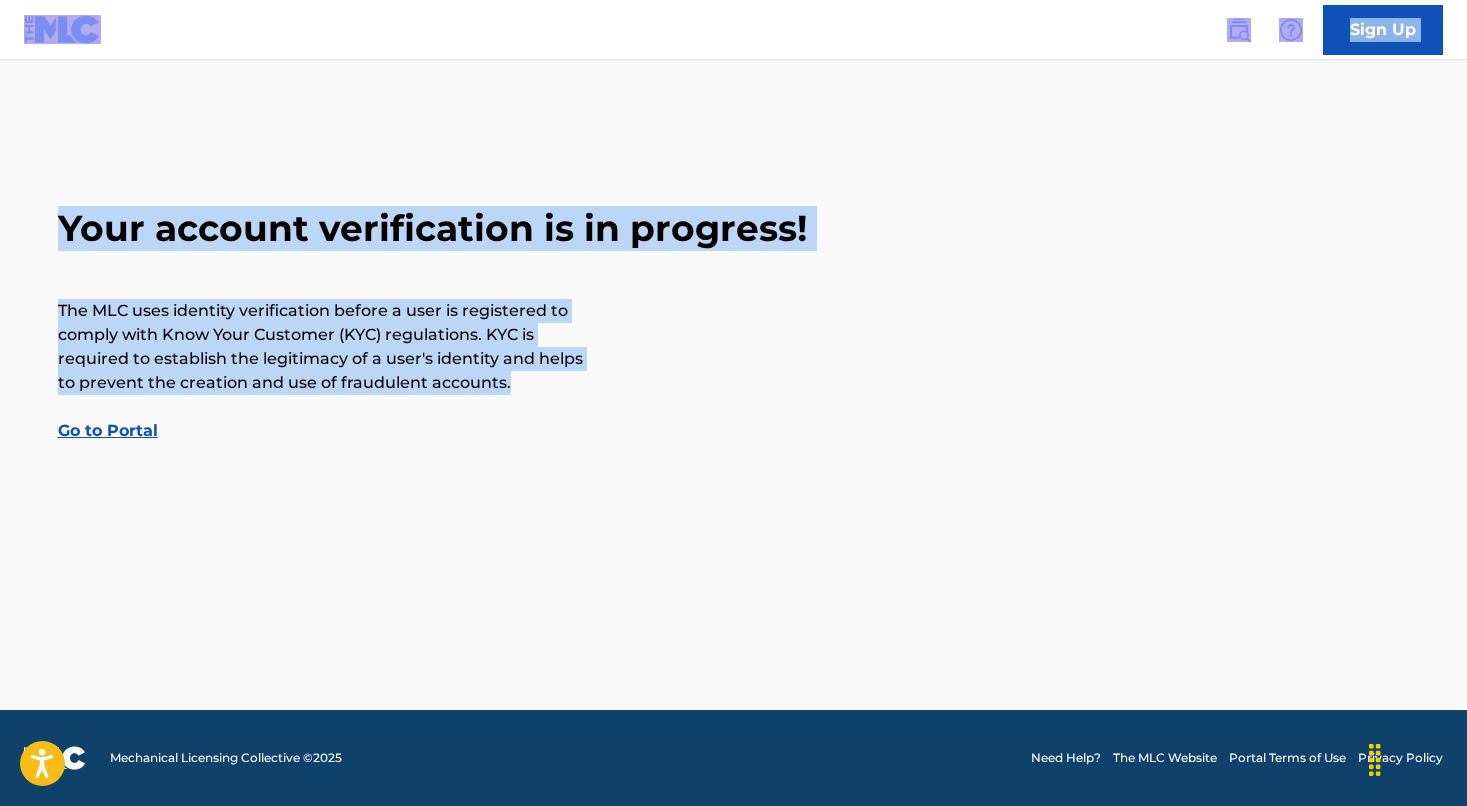 drag, startPoint x: 535, startPoint y: 387, endPoint x: -219, endPoint y: -134, distance: 916.4917 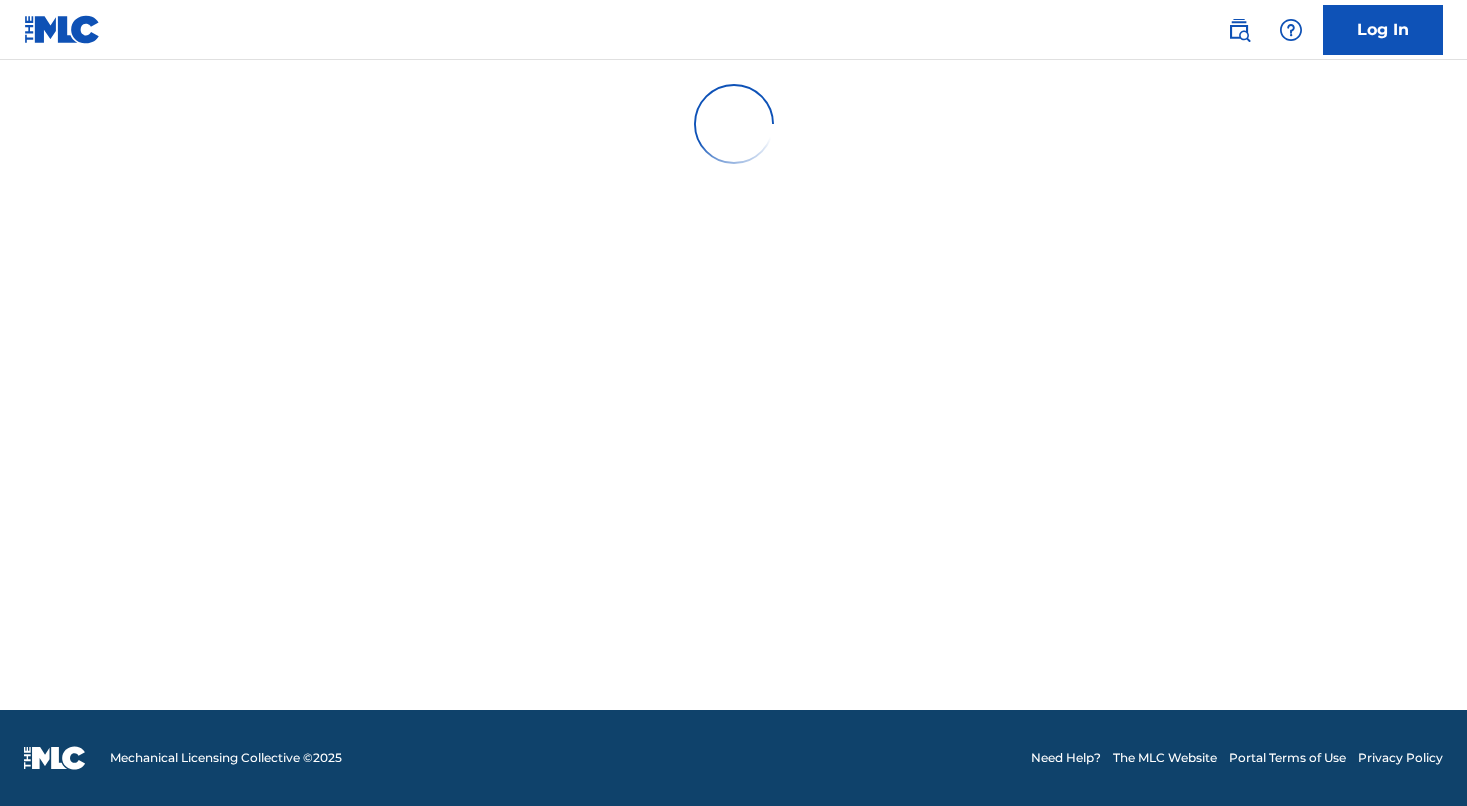 scroll, scrollTop: 0, scrollLeft: 0, axis: both 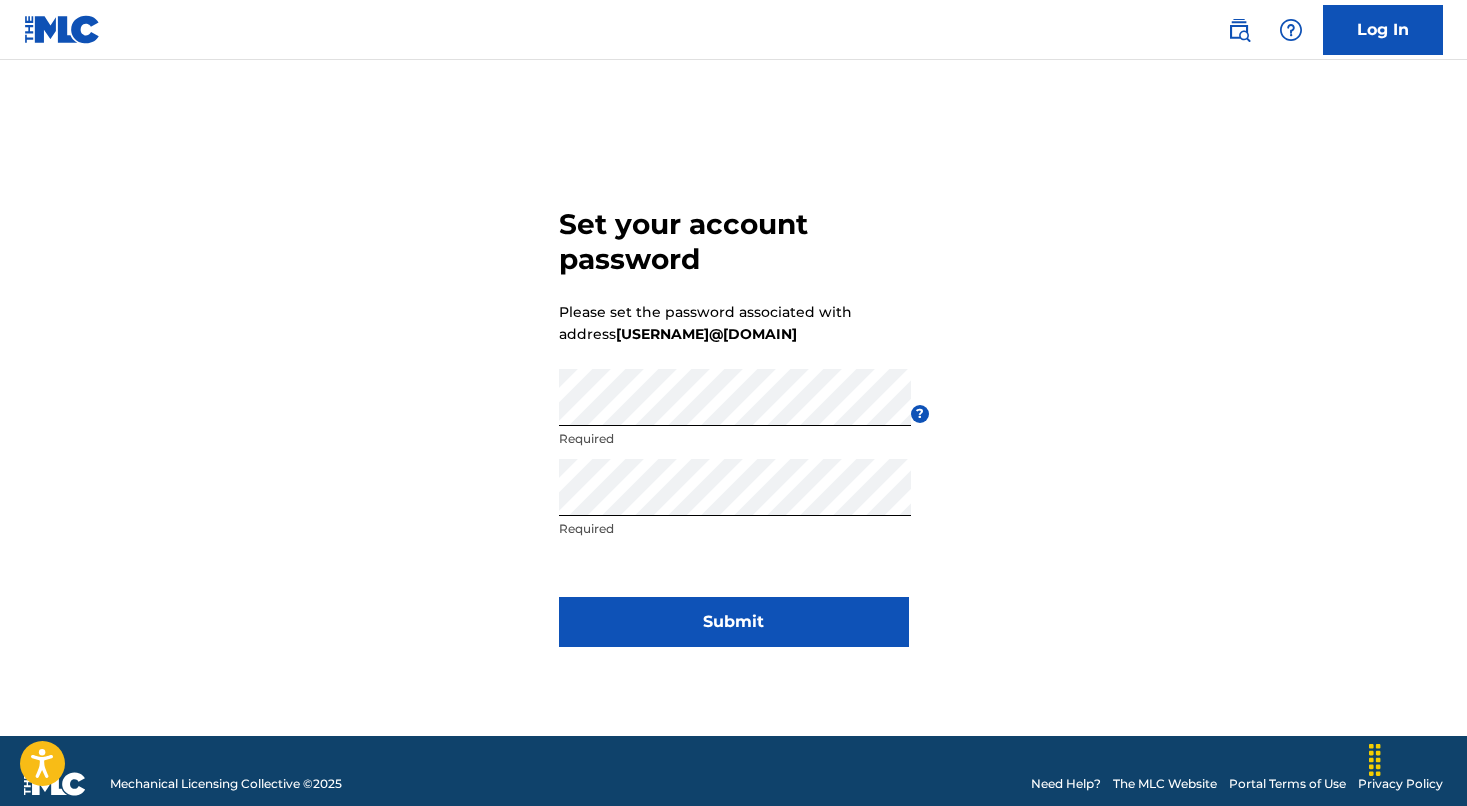 click on "Submit" at bounding box center (734, 622) 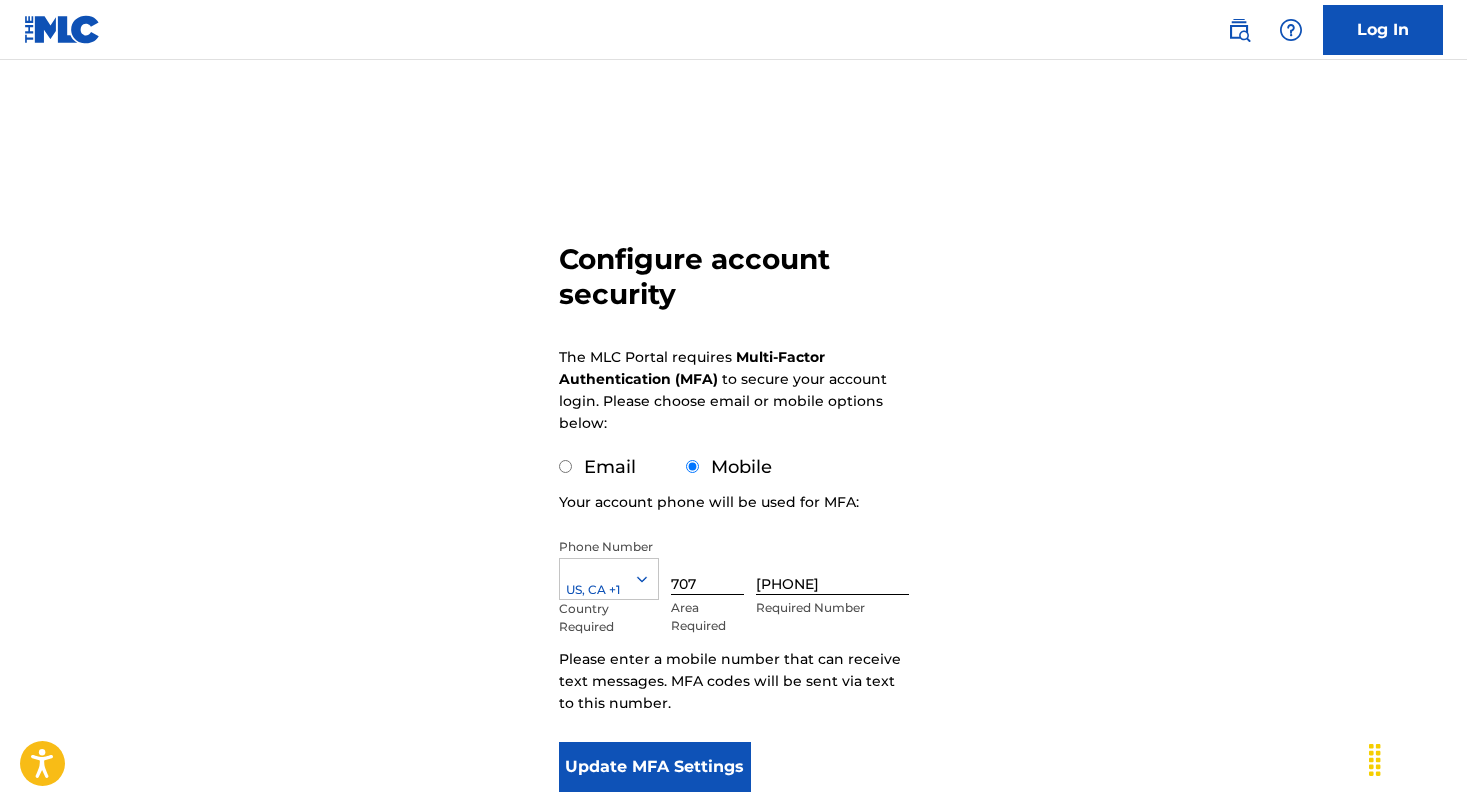 scroll, scrollTop: 17, scrollLeft: 0, axis: vertical 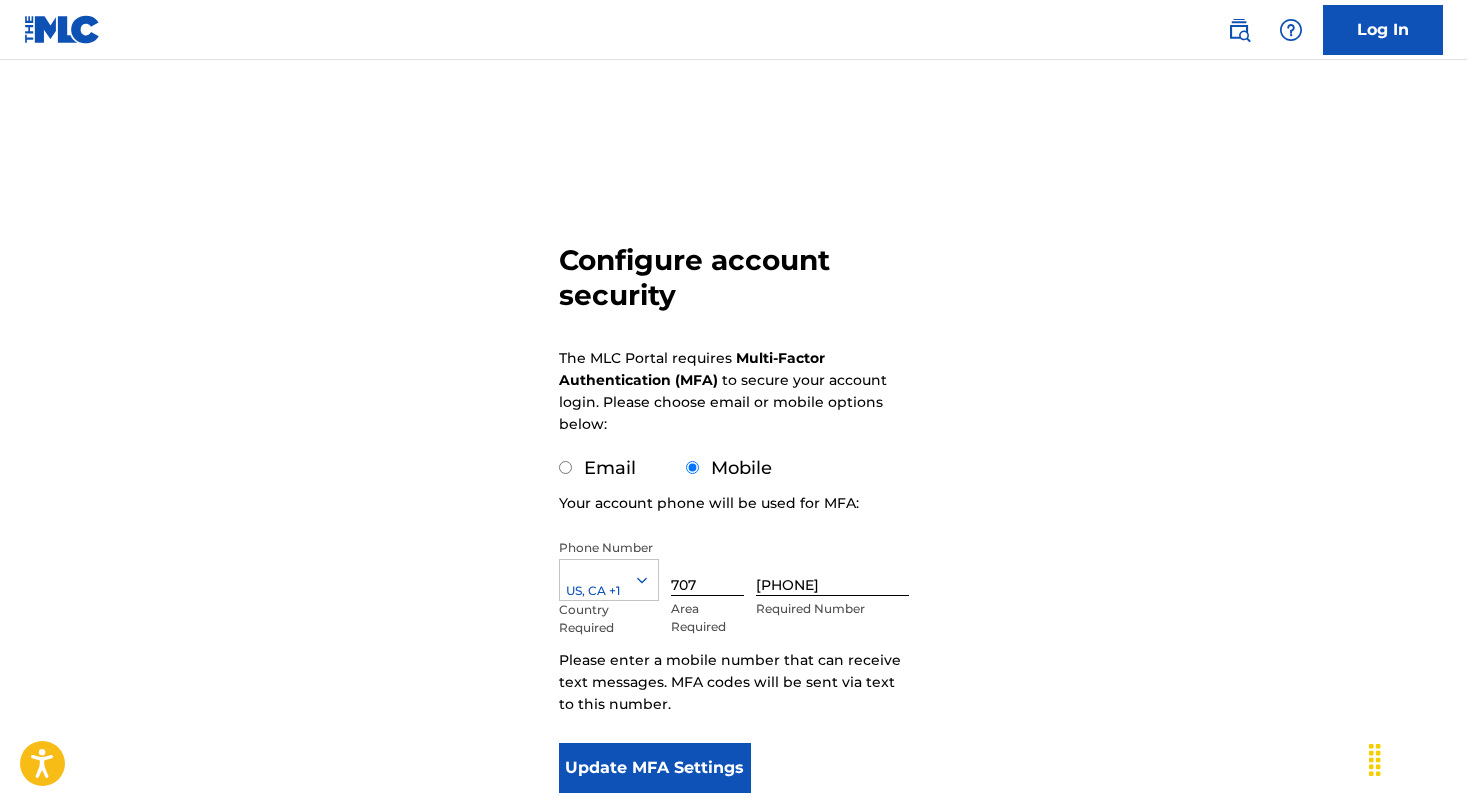 click on "Update MFA Settings" at bounding box center [655, 768] 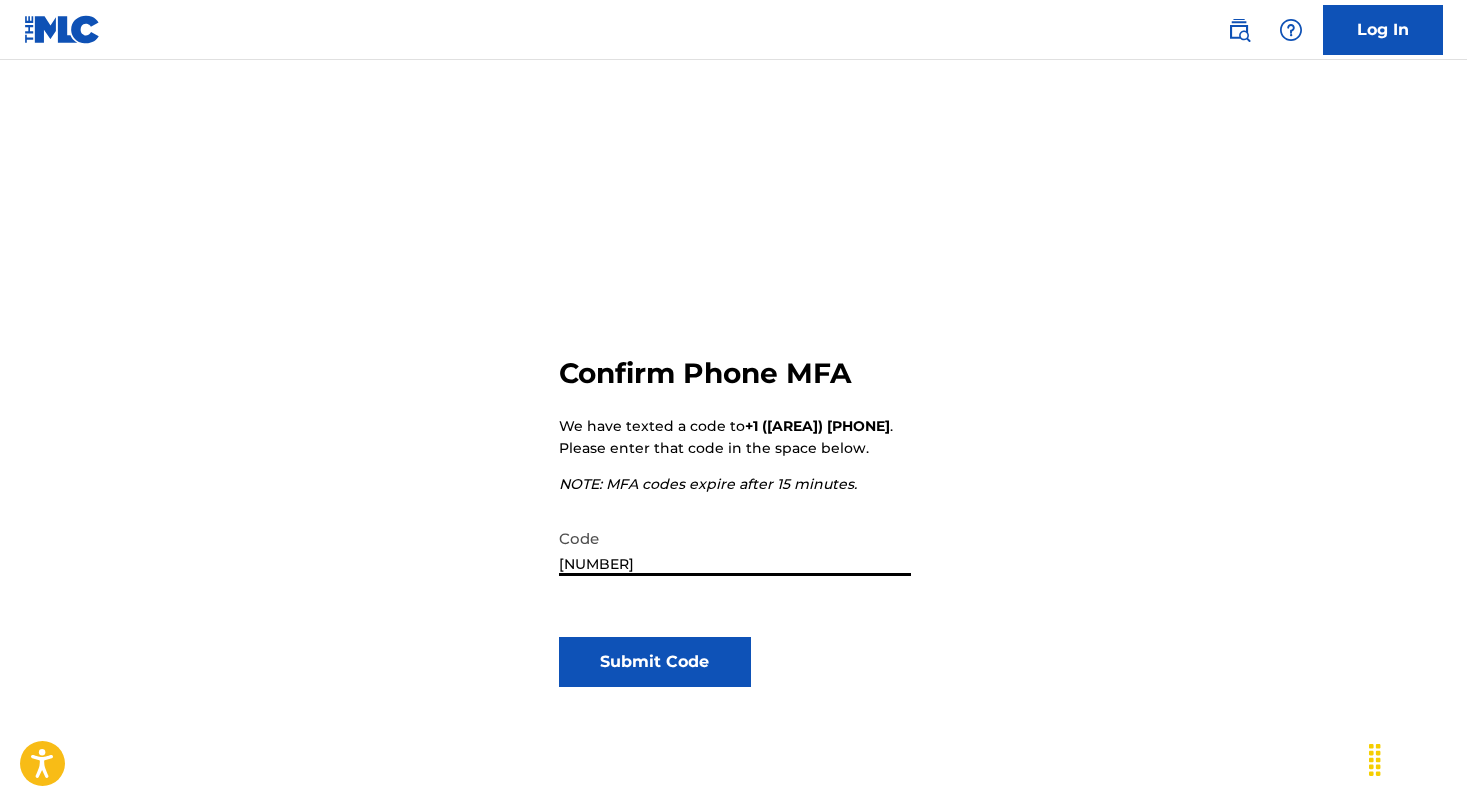 type on "[NUMBER]" 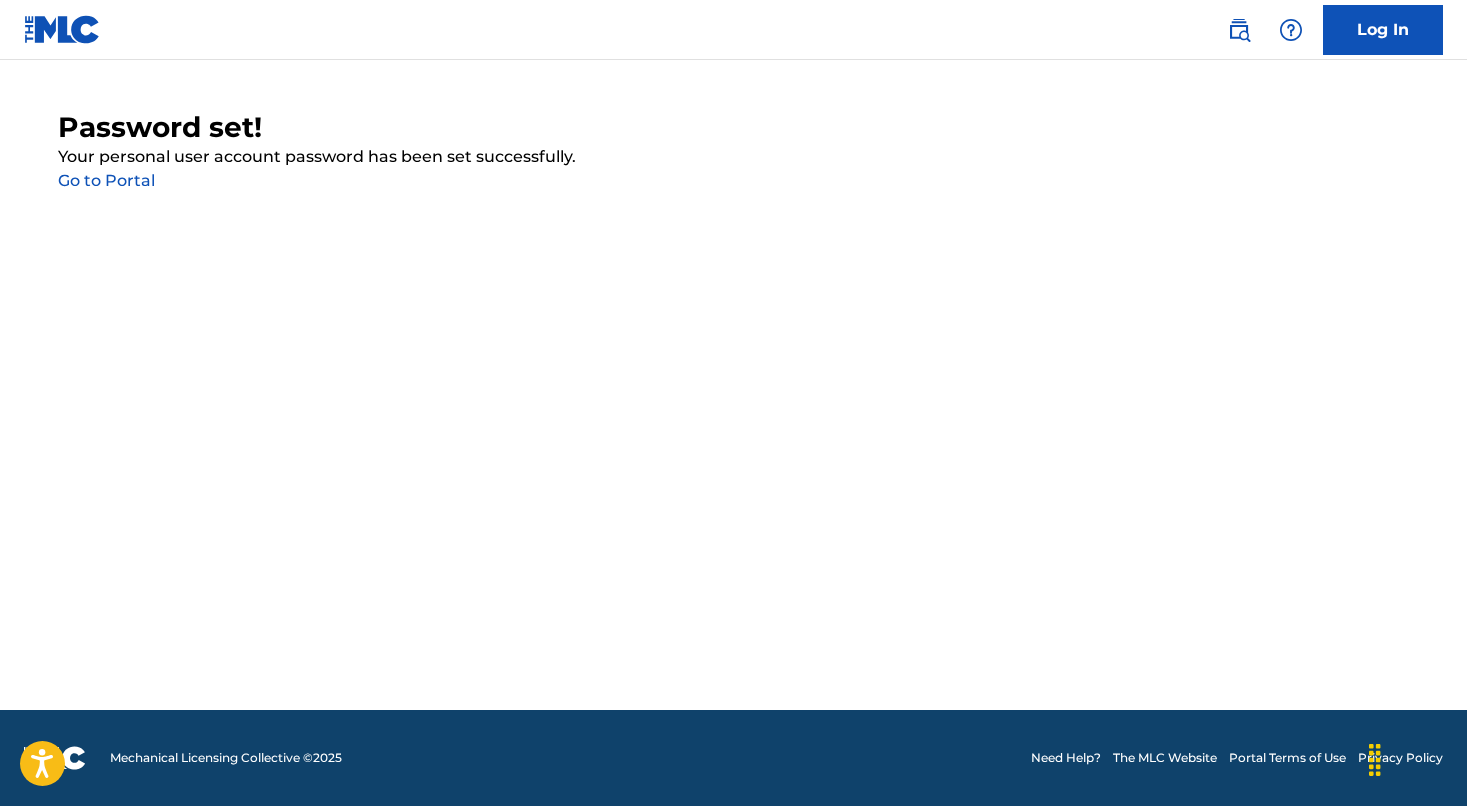 click on "Go to Portal" at bounding box center (106, 180) 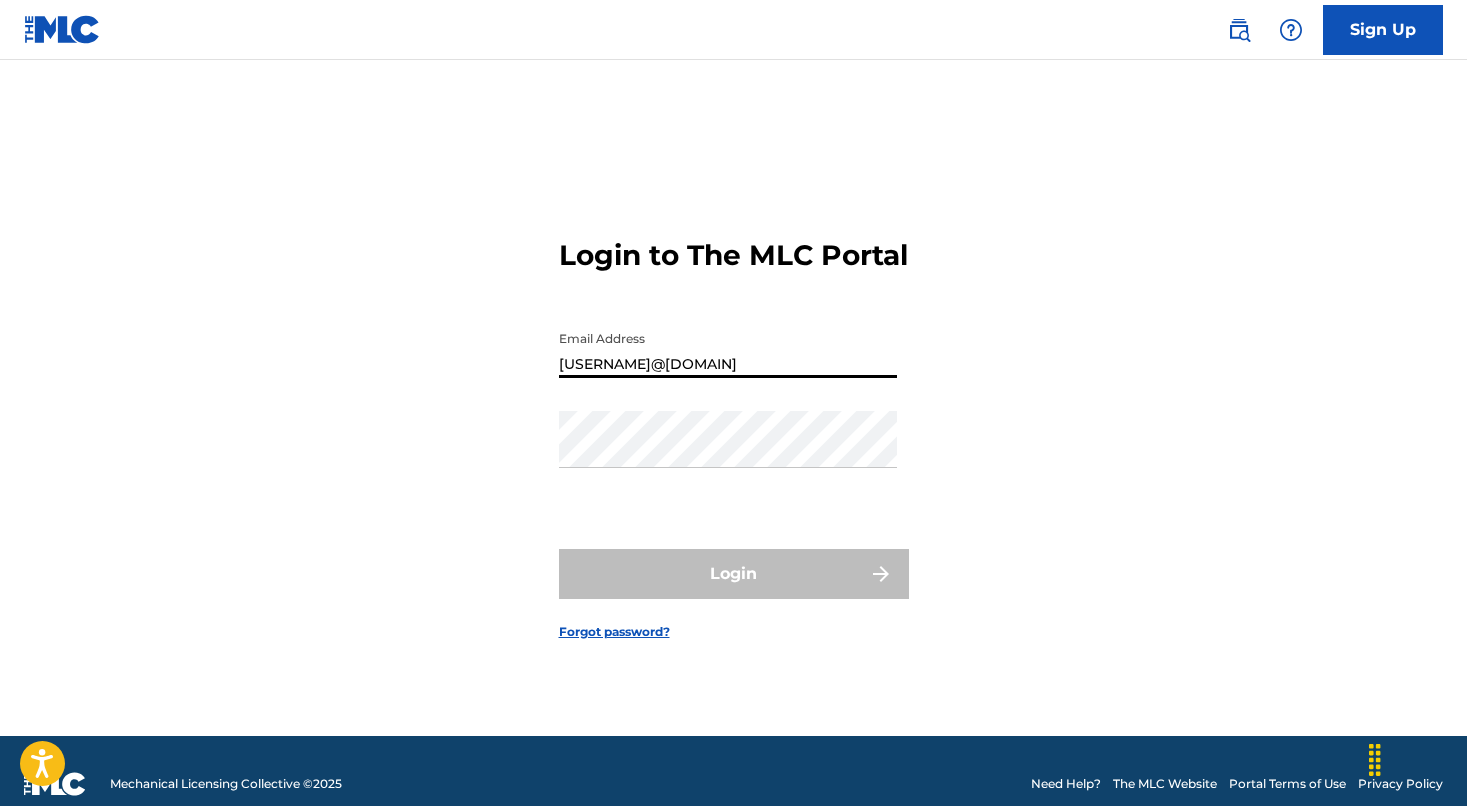 type on "[USERNAME]@[DOMAIN]" 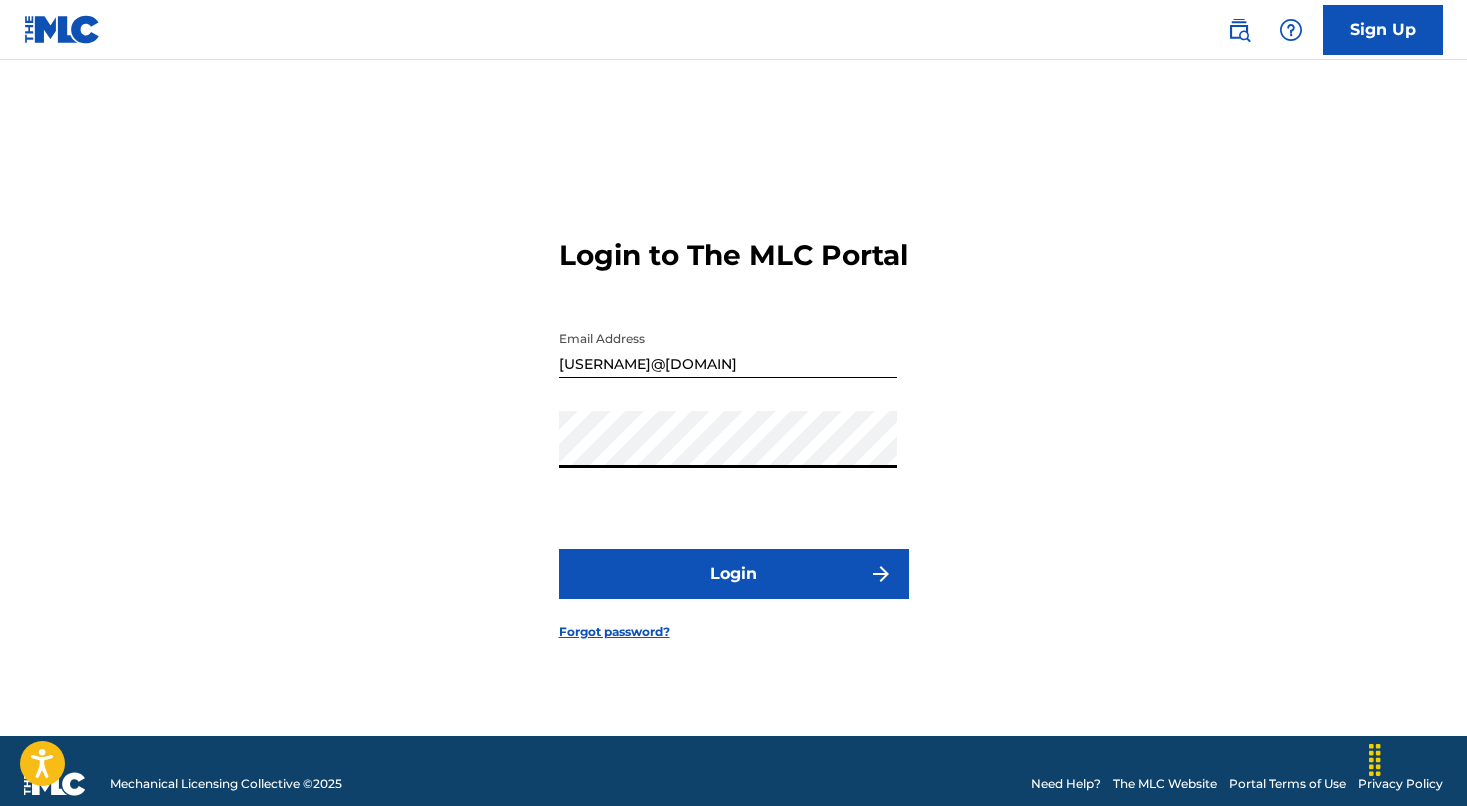 click on "Login" at bounding box center [734, 574] 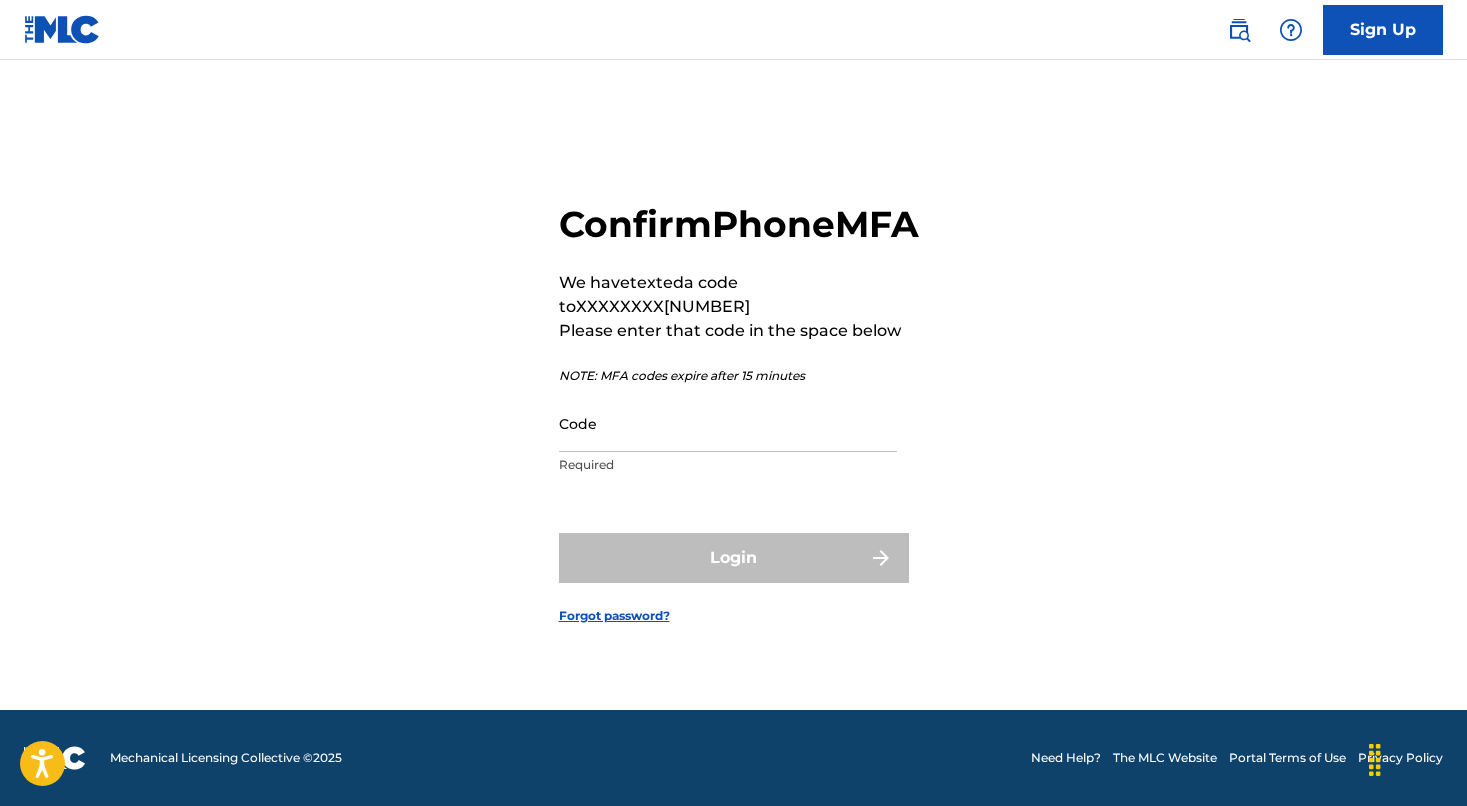scroll, scrollTop: 26, scrollLeft: 0, axis: vertical 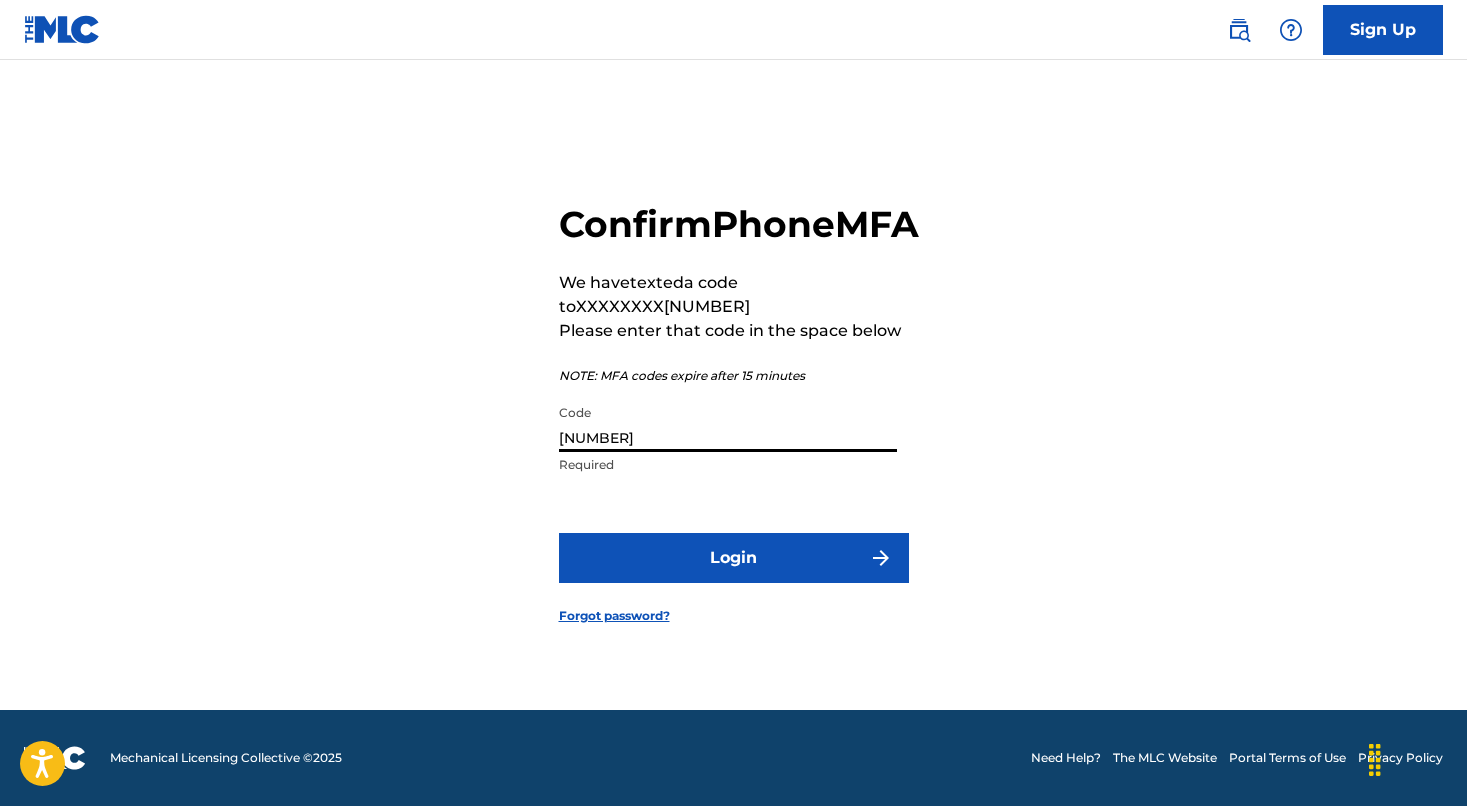 type on "[NUMBER]" 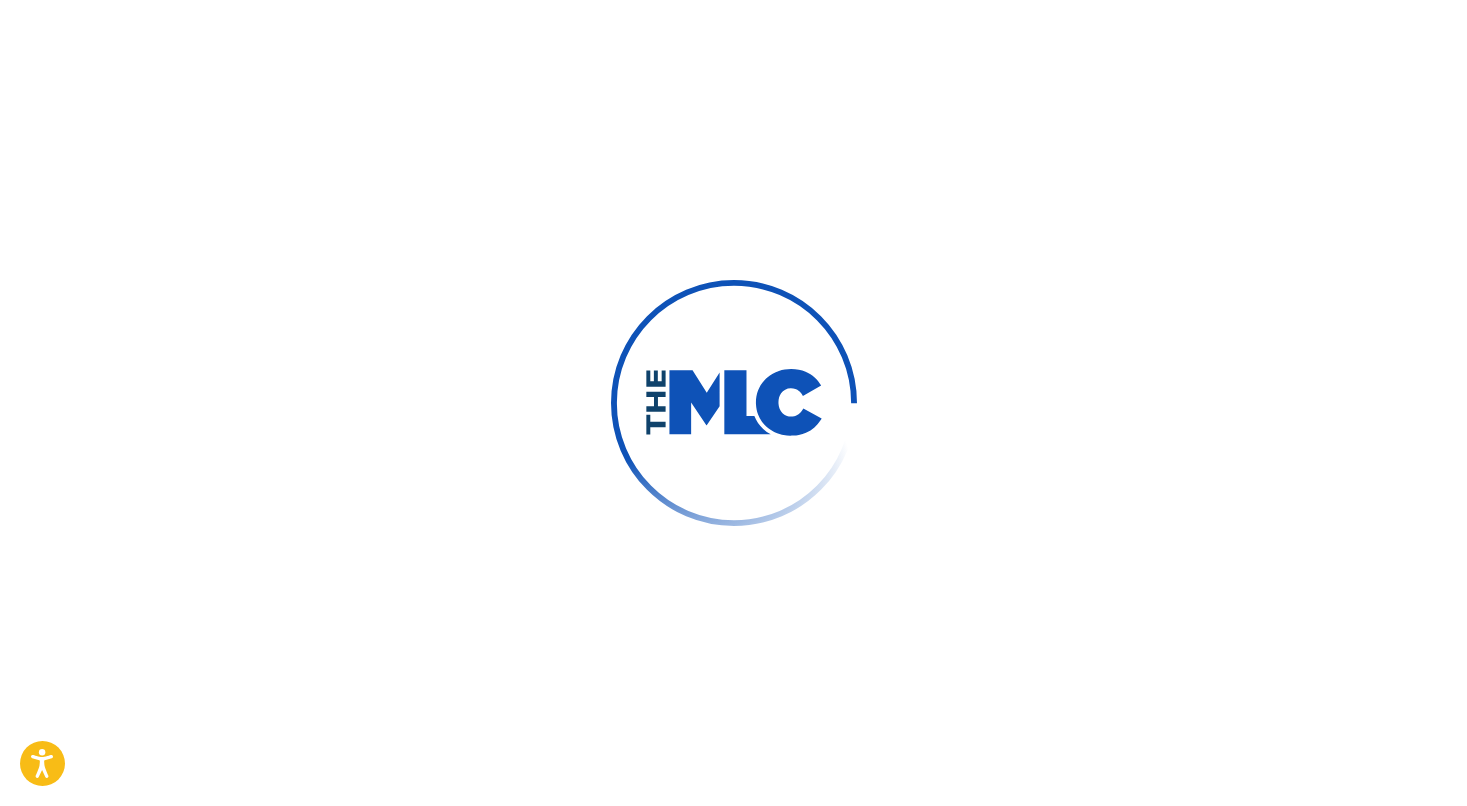 scroll, scrollTop: 0, scrollLeft: 0, axis: both 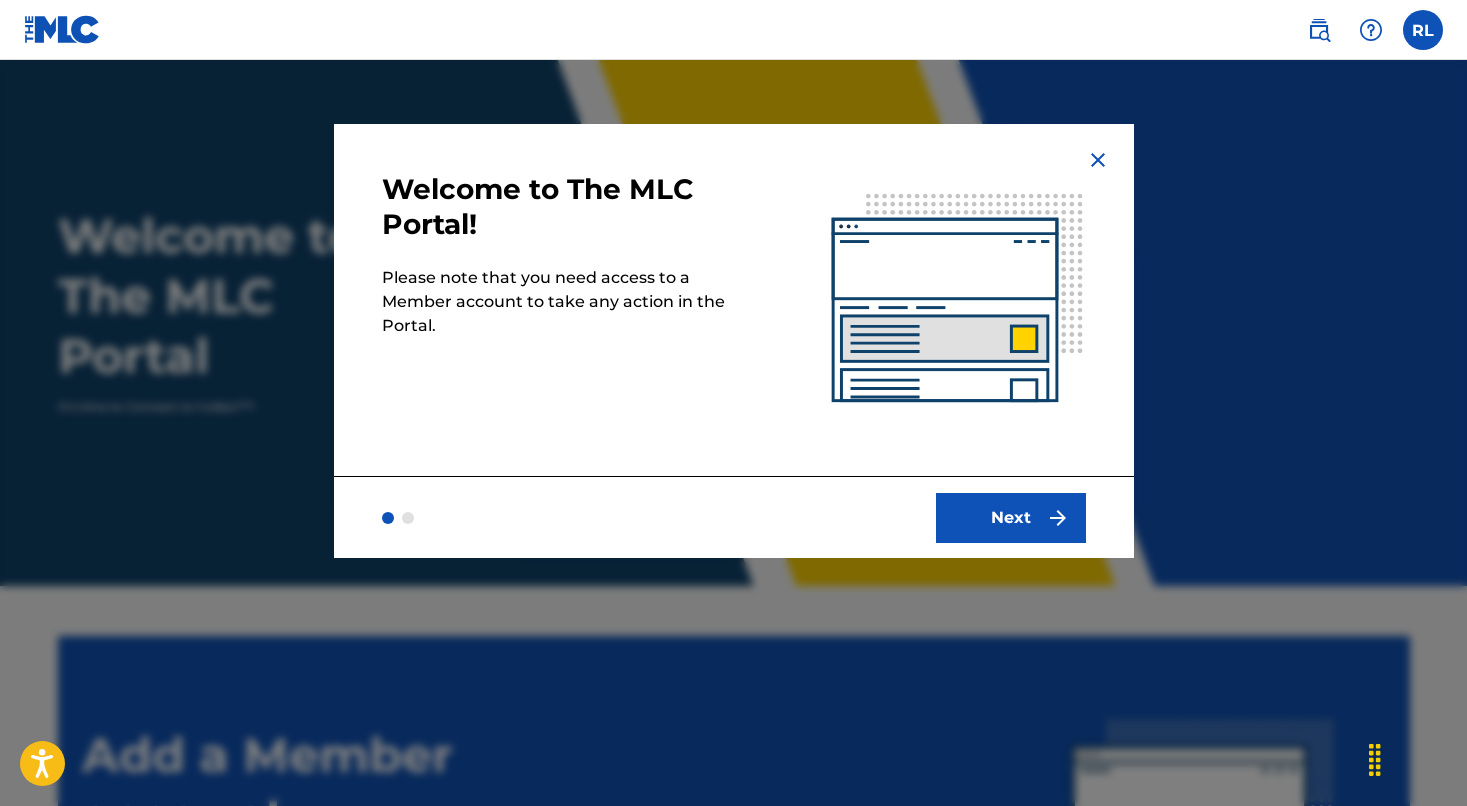click on "Next" at bounding box center [1011, 518] 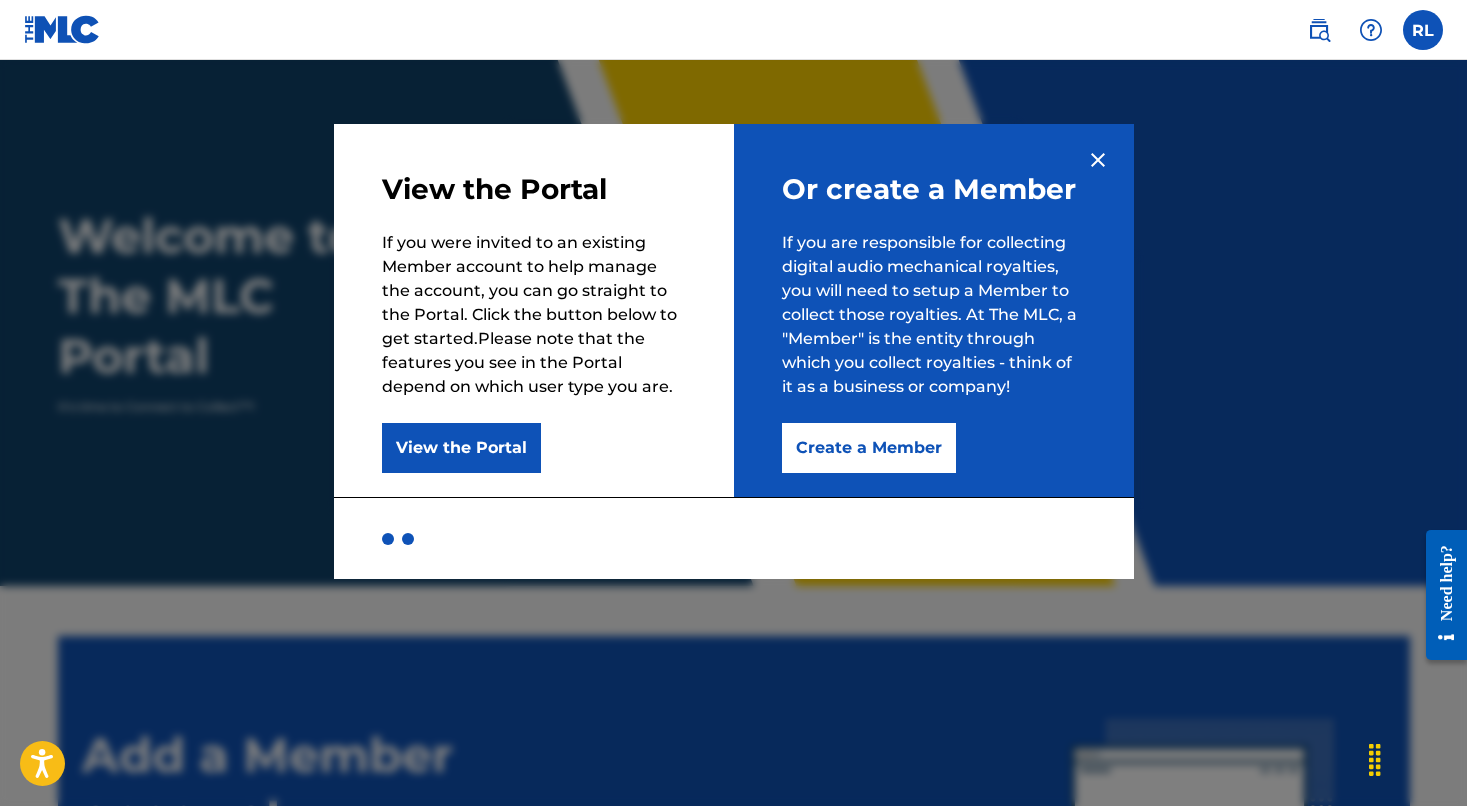 click on "View the Portal" at bounding box center [461, 448] 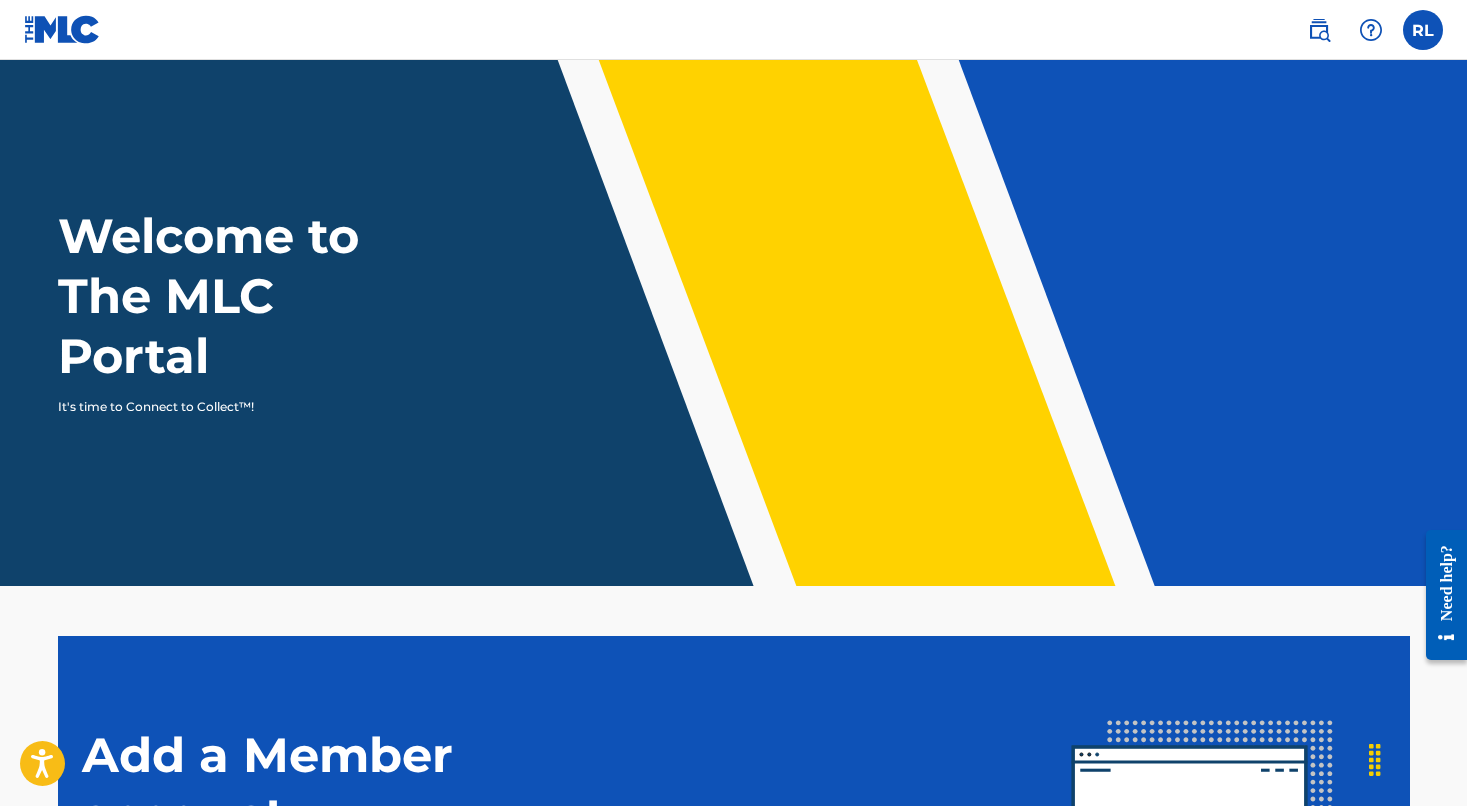 scroll, scrollTop: 0, scrollLeft: 0, axis: both 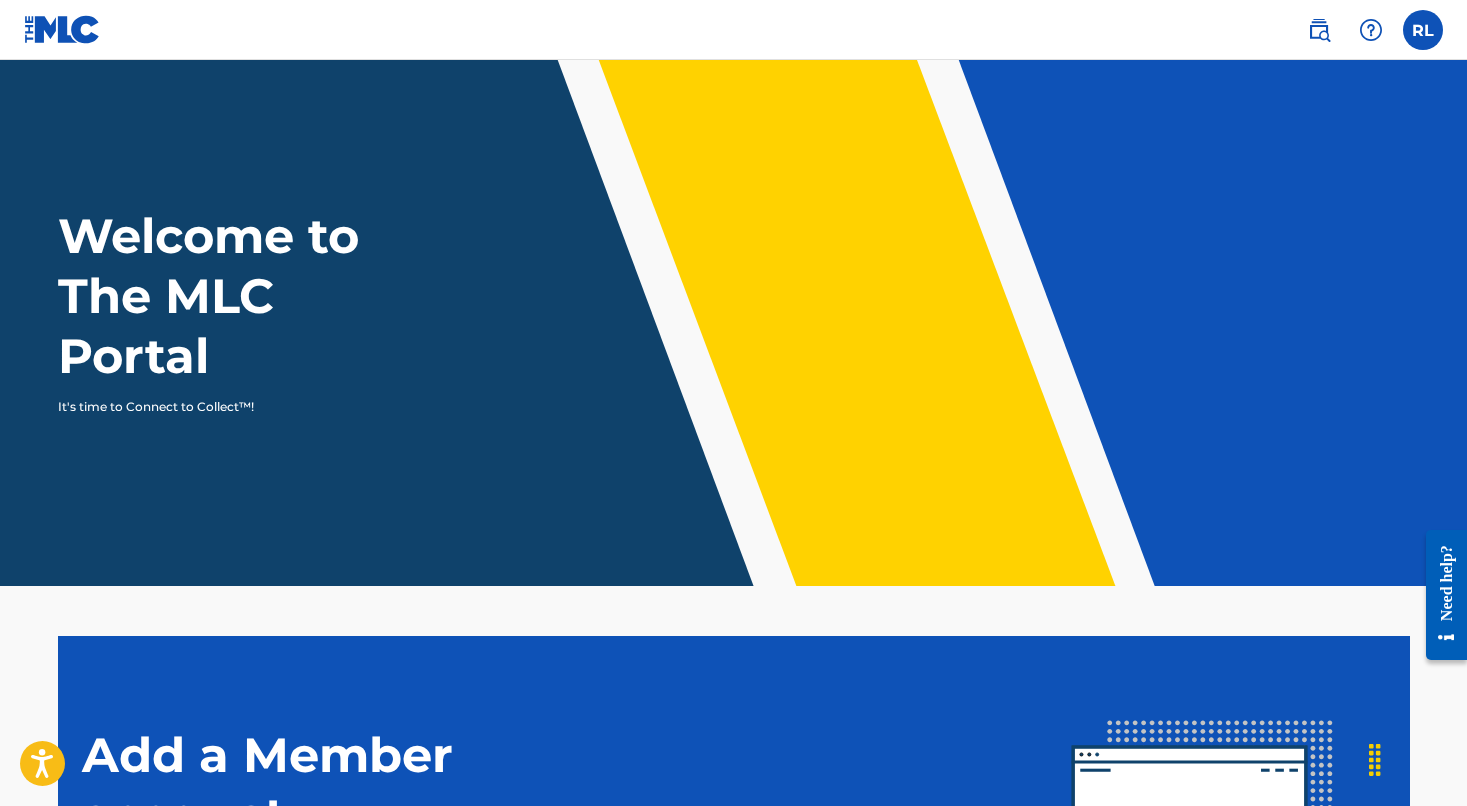 click at bounding box center (1319, 30) 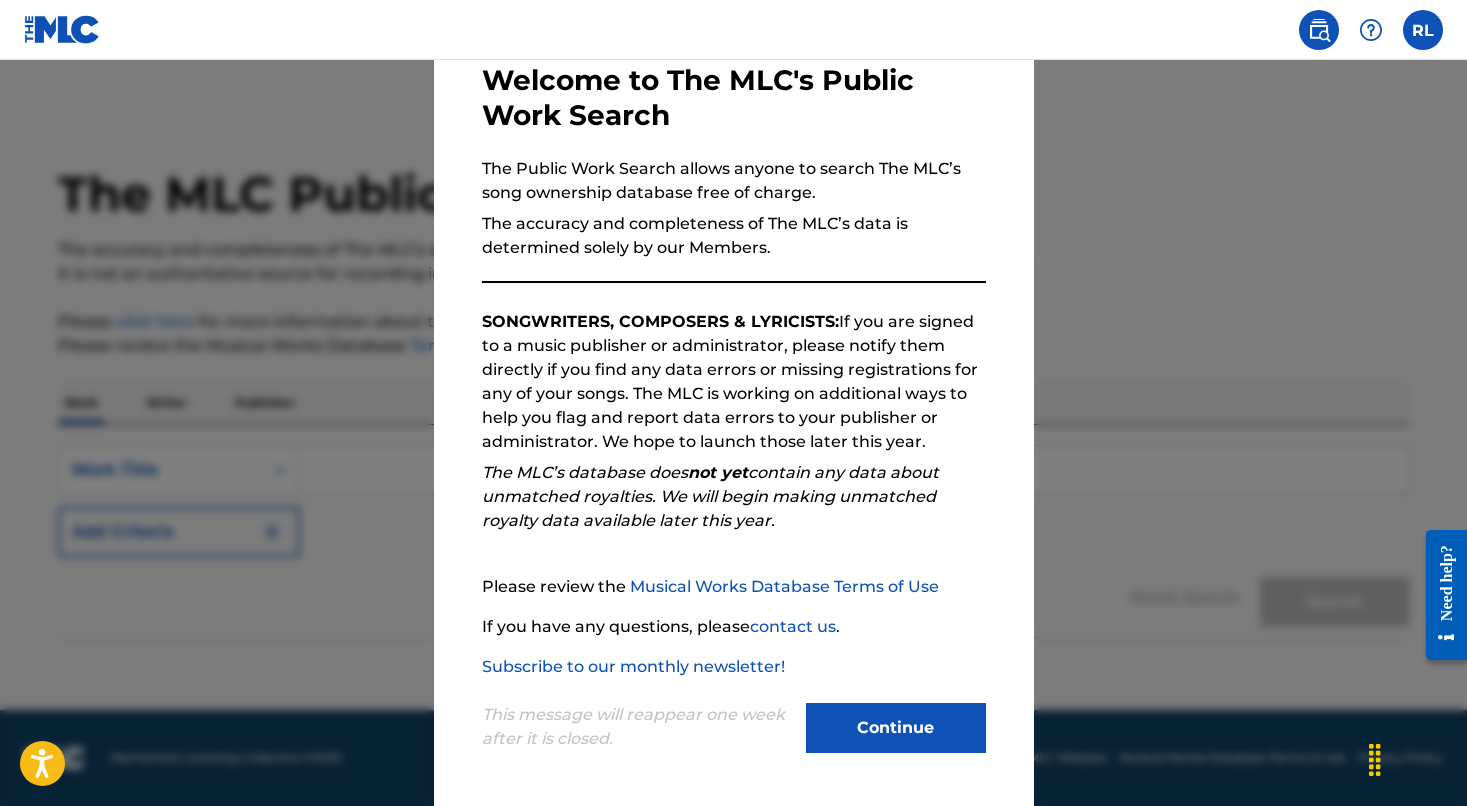 scroll, scrollTop: 109, scrollLeft: 0, axis: vertical 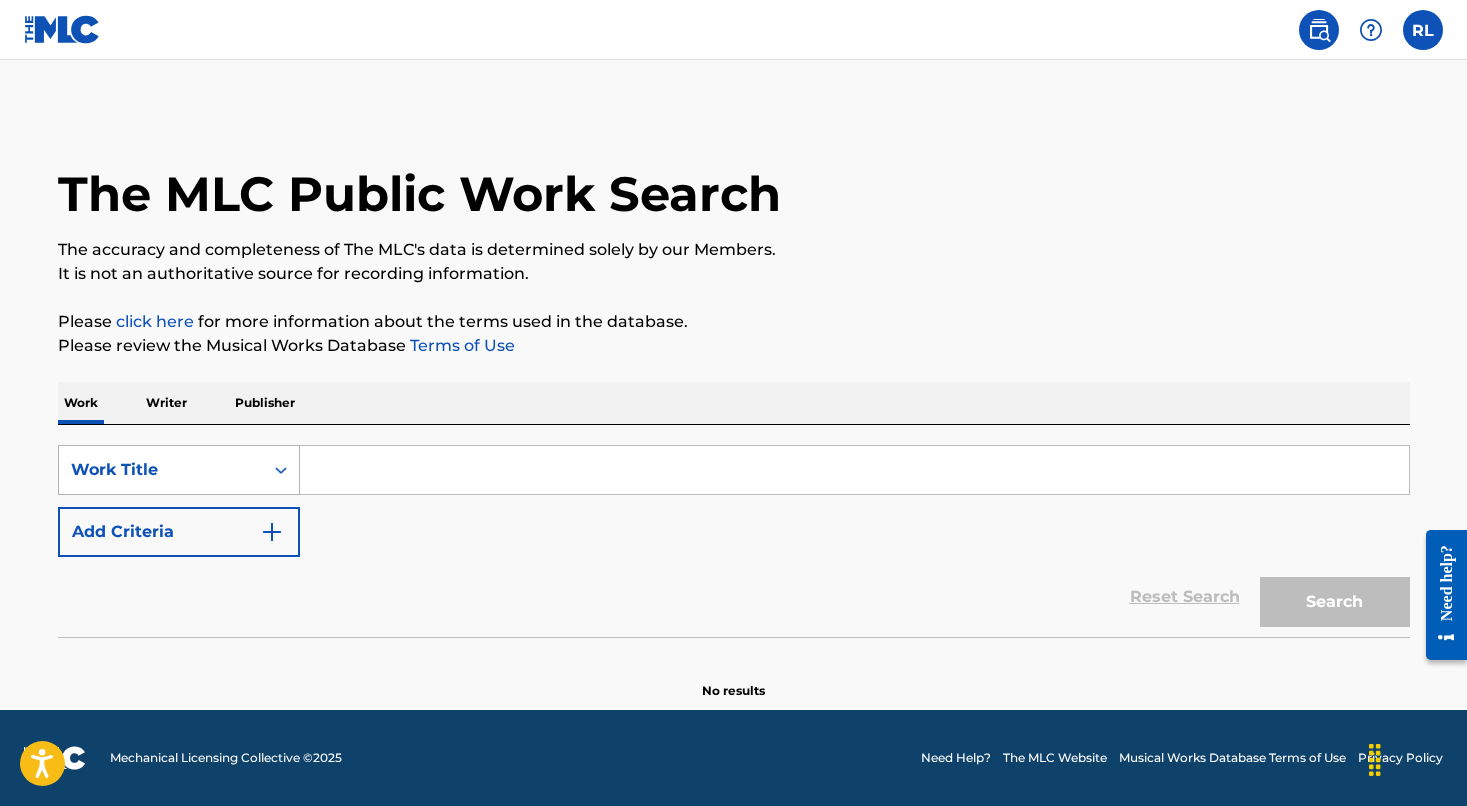 click on "Work Title" at bounding box center [161, 470] 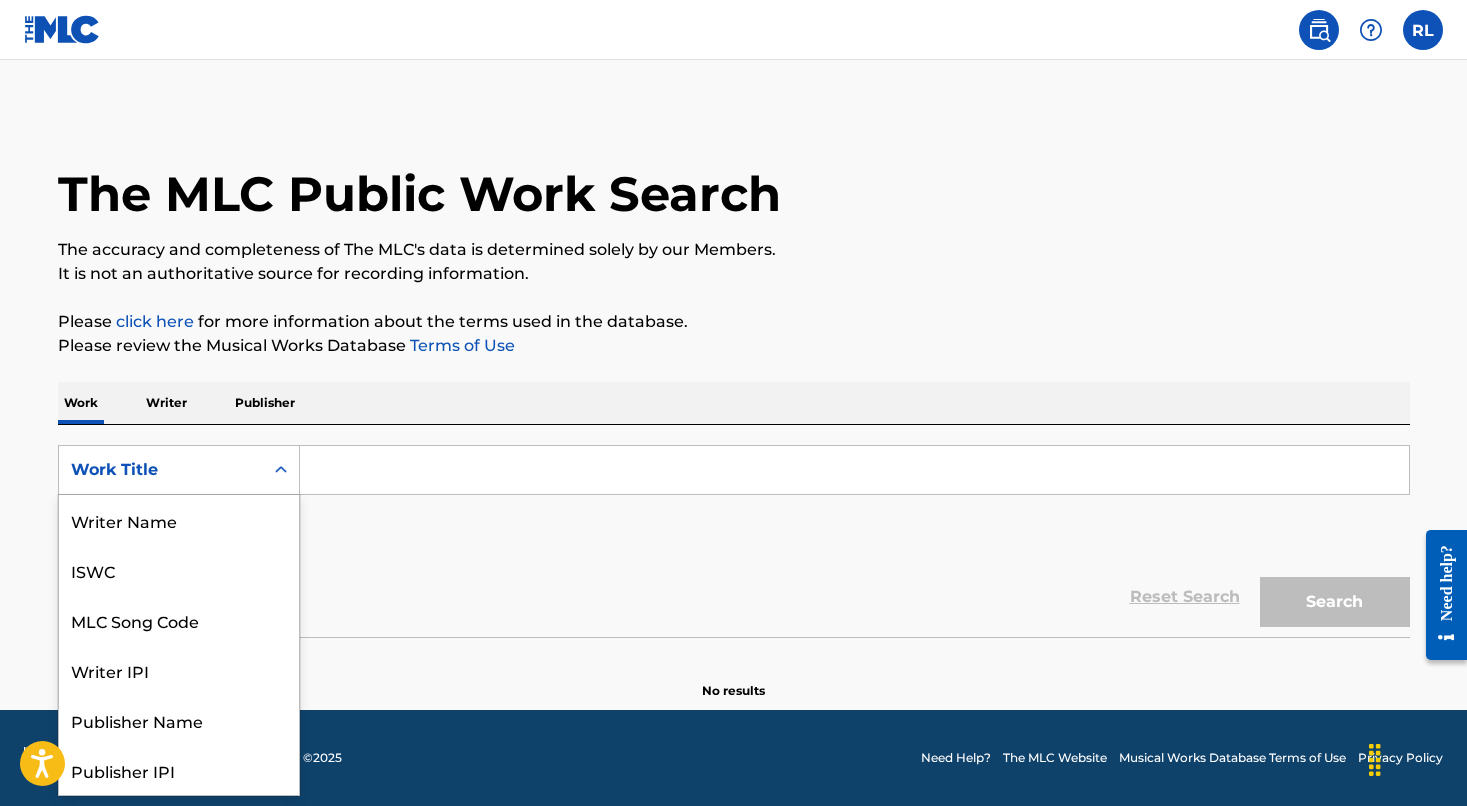 scroll, scrollTop: 100, scrollLeft: 0, axis: vertical 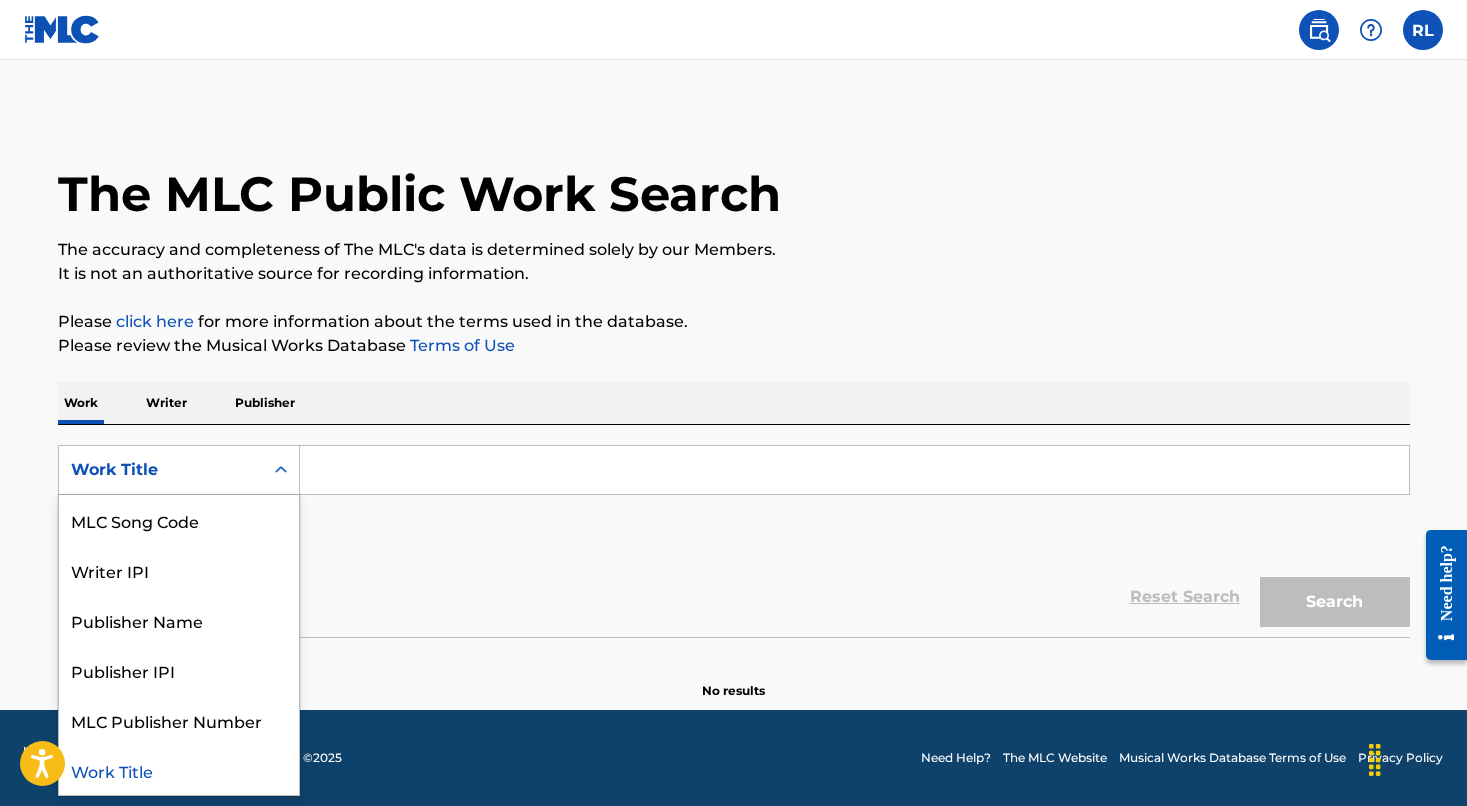 click at bounding box center (854, 470) 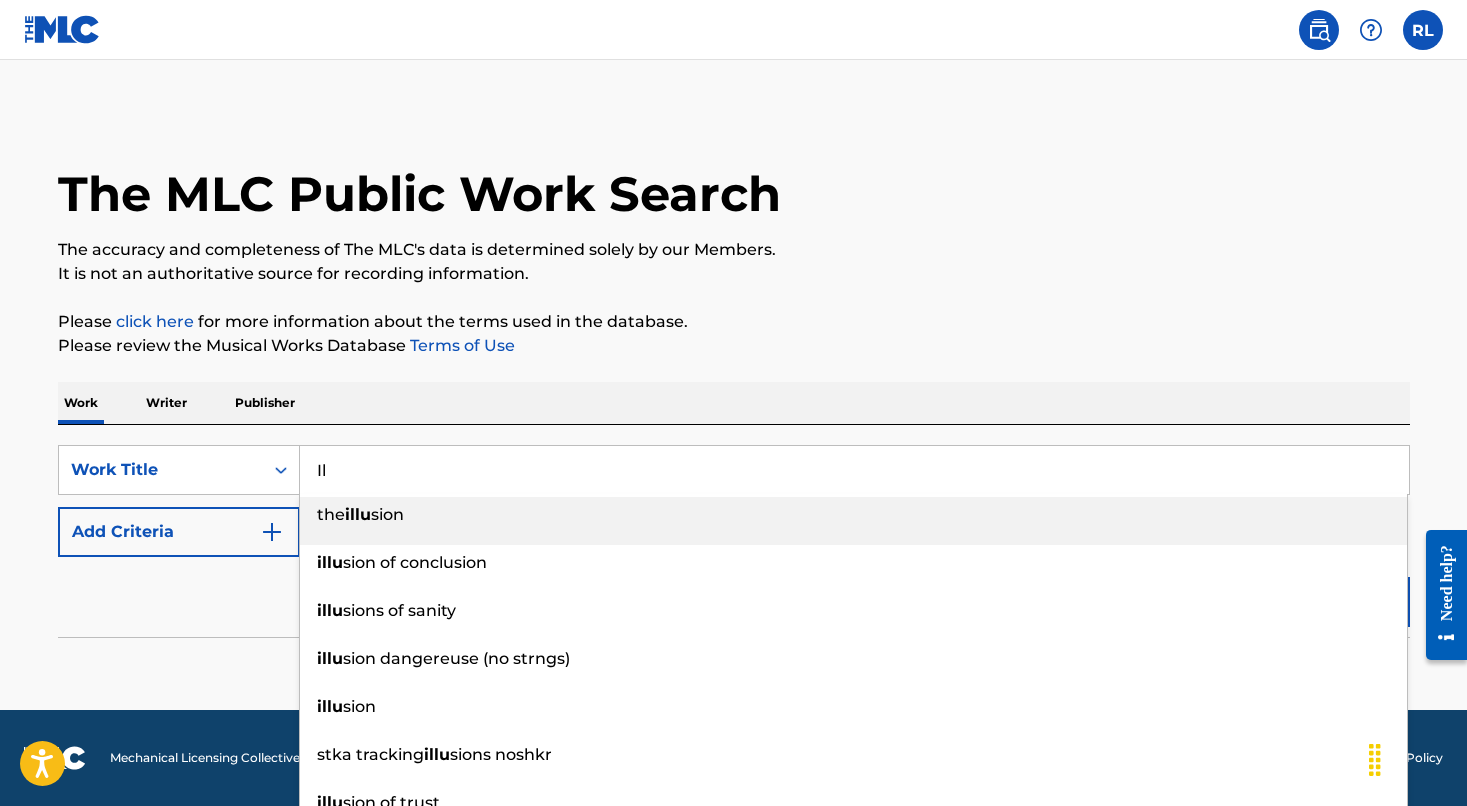 type on "I" 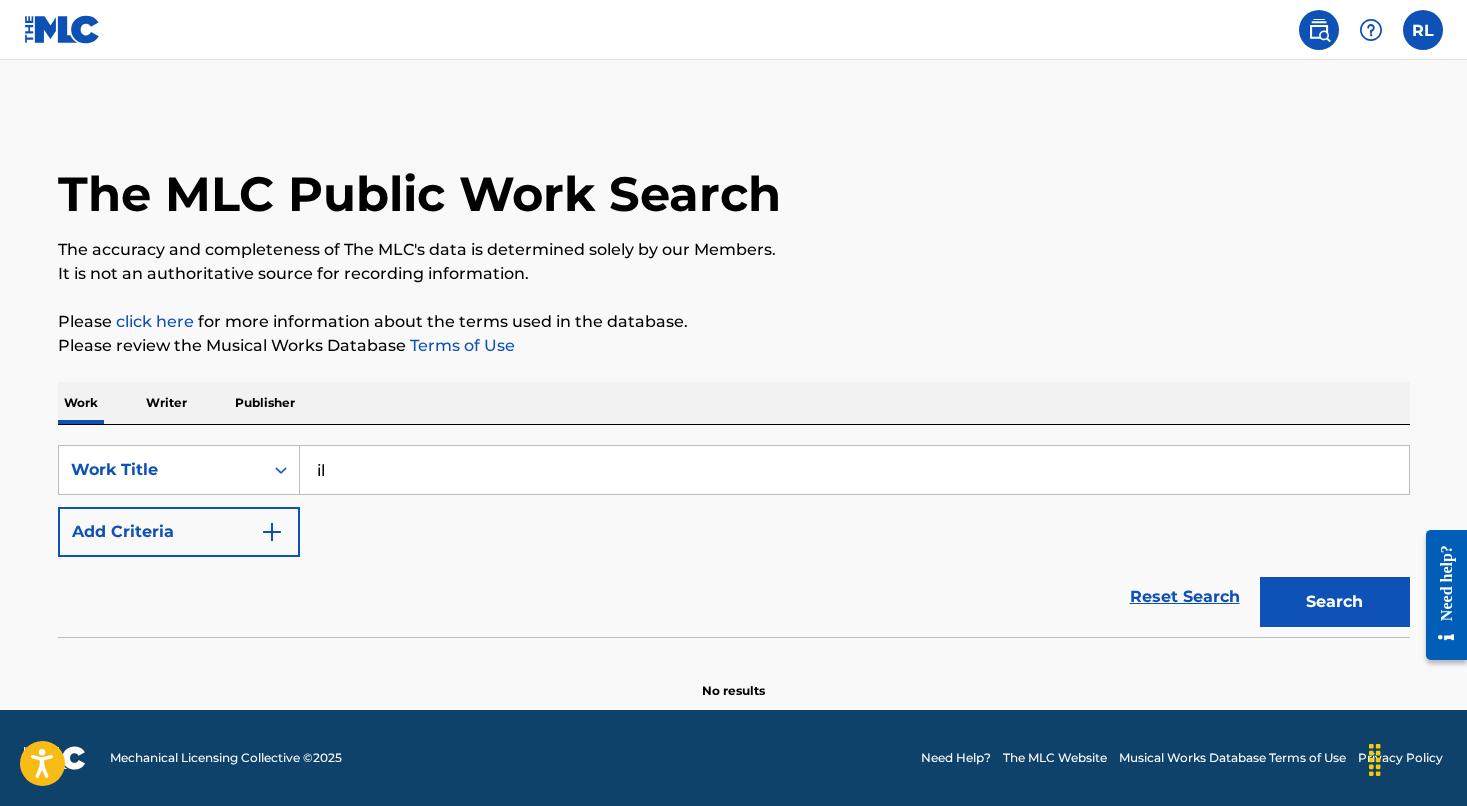 type on "i" 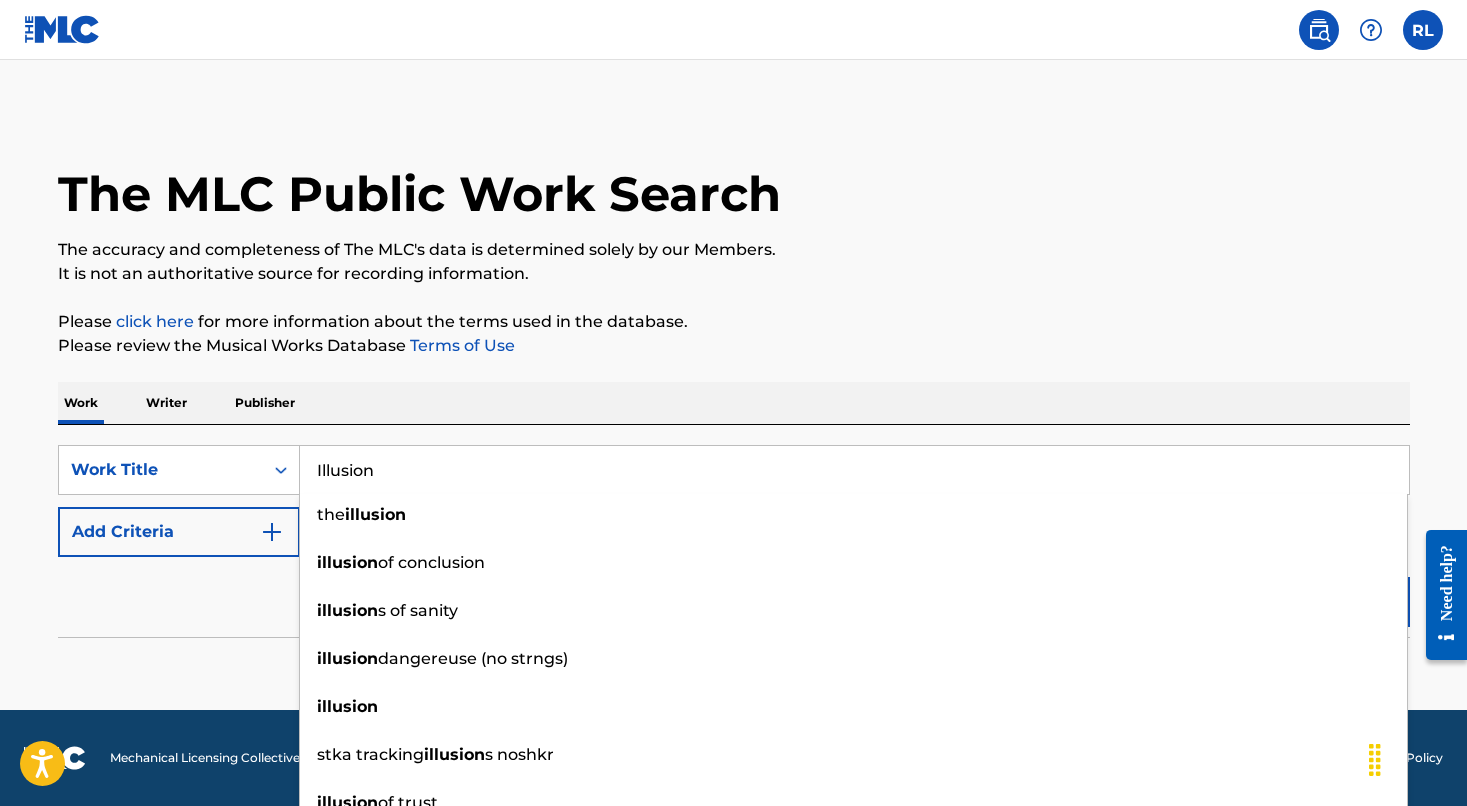 type on "Illusion" 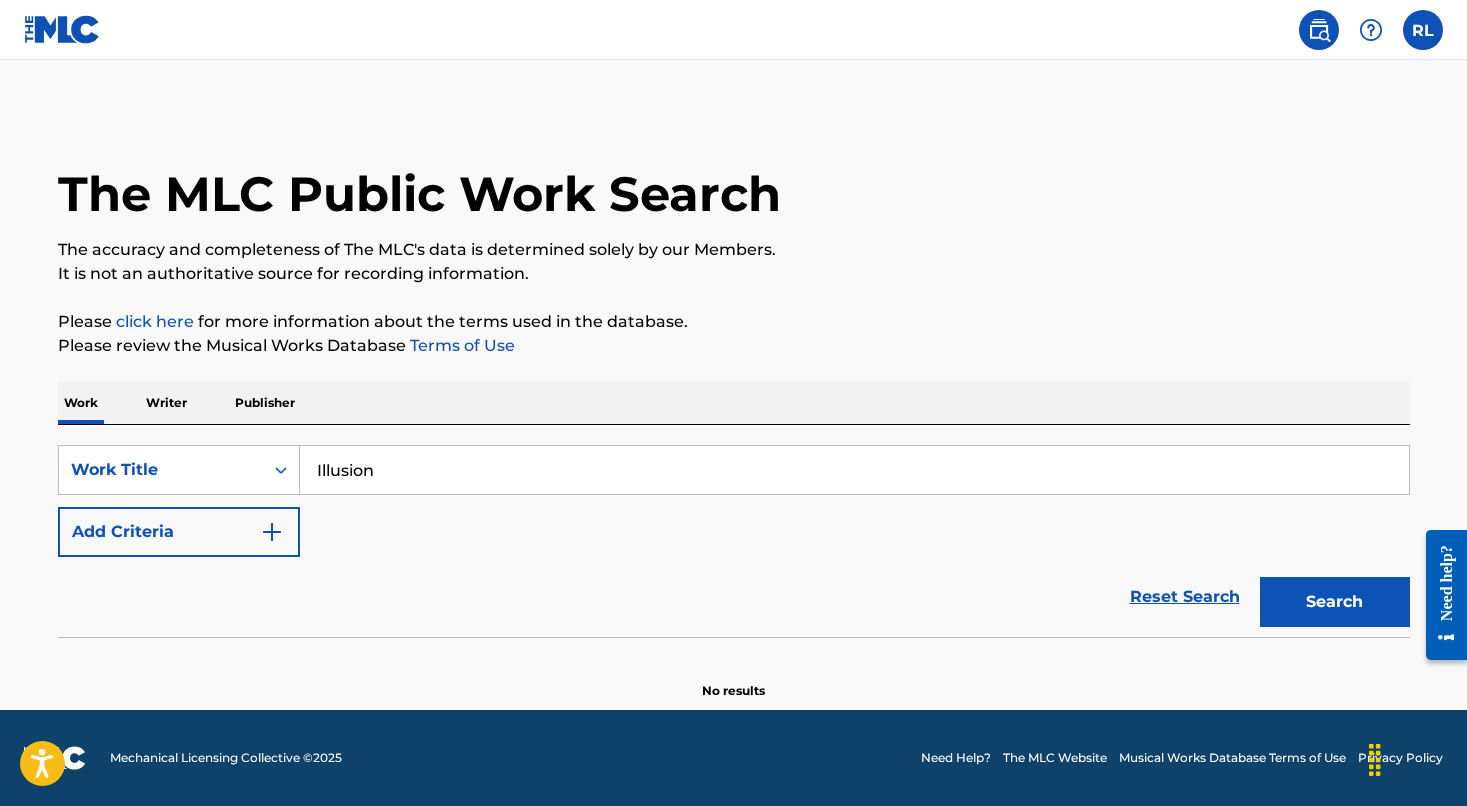 click on "Add Criteria" at bounding box center [179, 532] 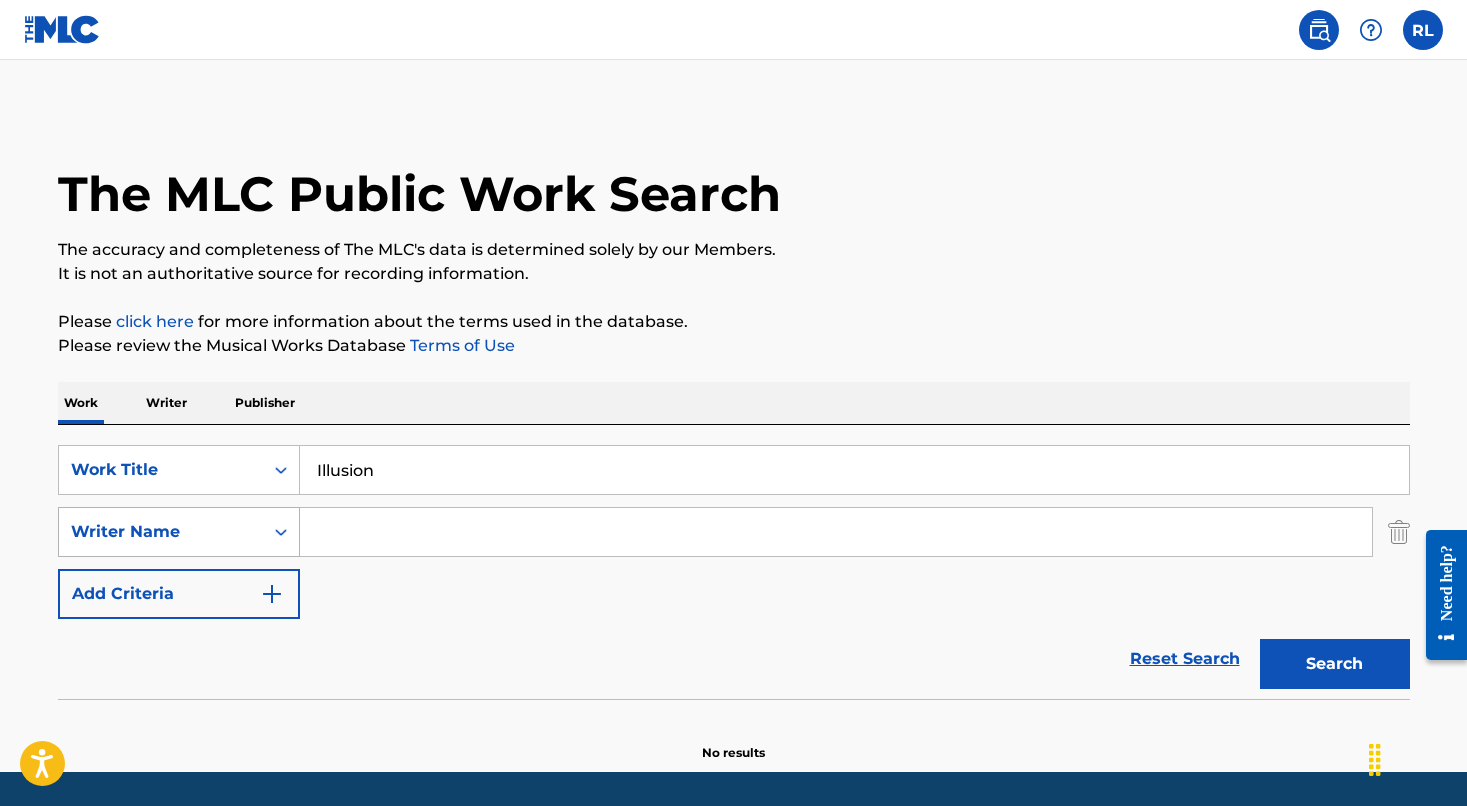 click on "Writer Name" at bounding box center [161, 532] 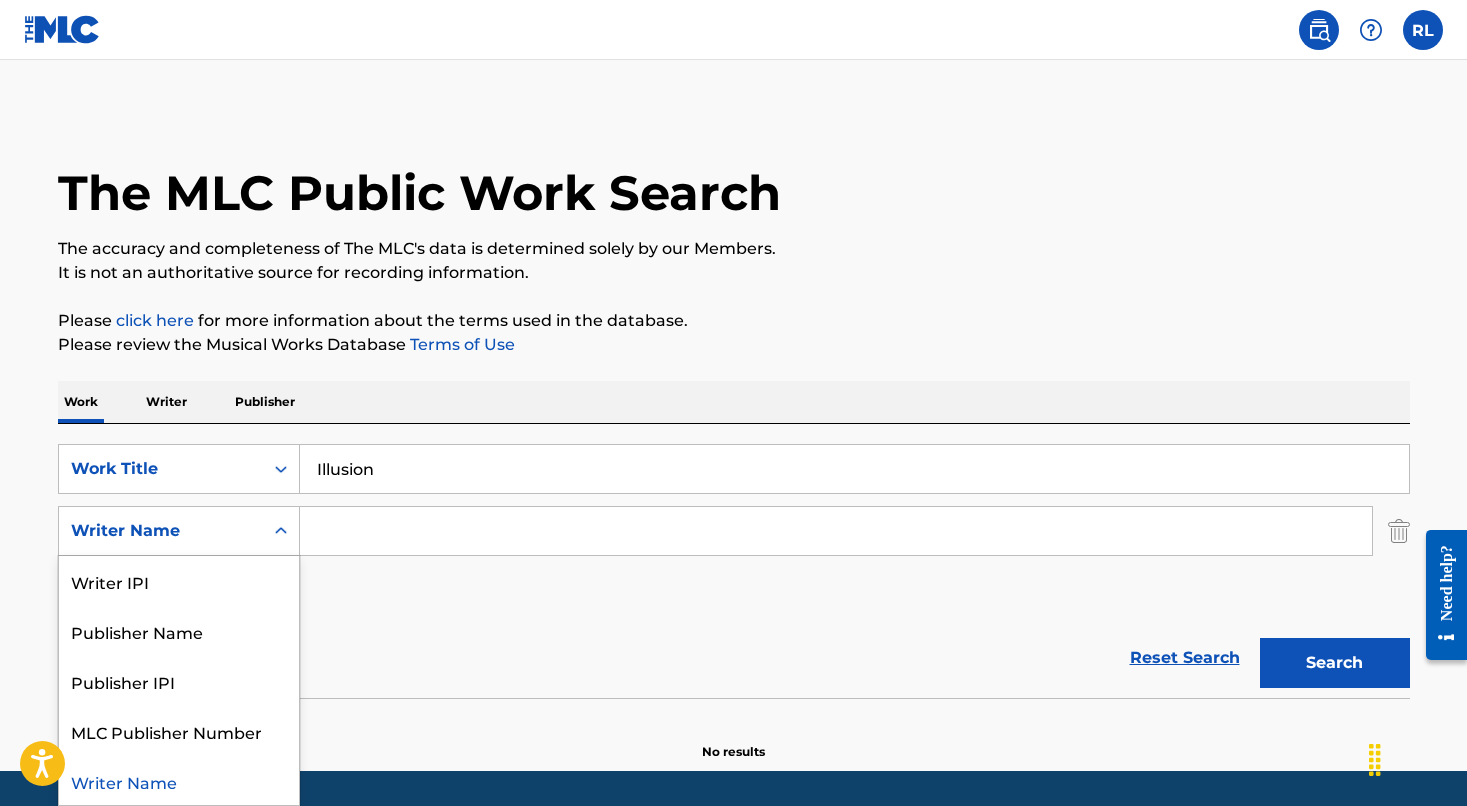 scroll, scrollTop: 2, scrollLeft: 0, axis: vertical 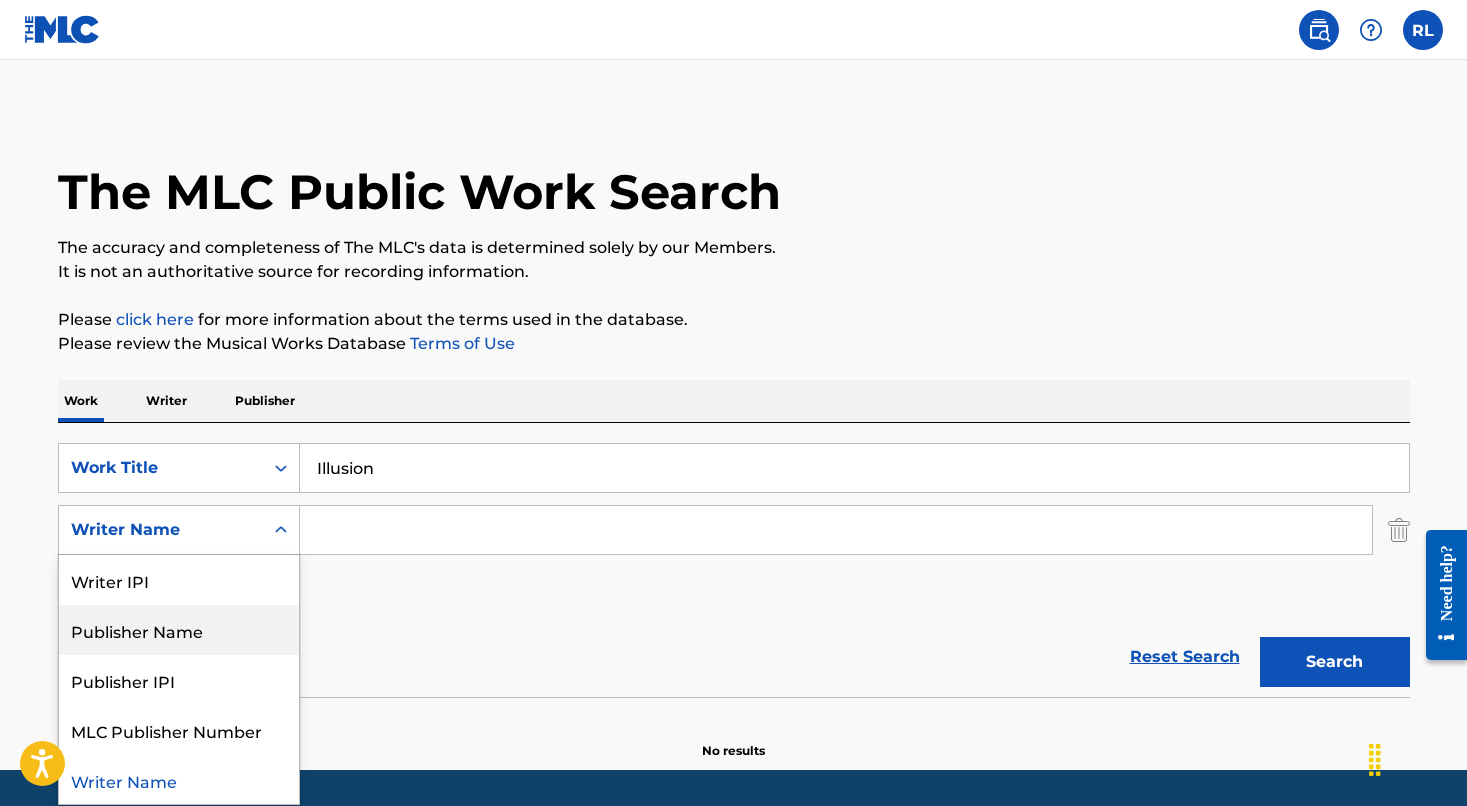 click on "Publisher Name" at bounding box center (179, 630) 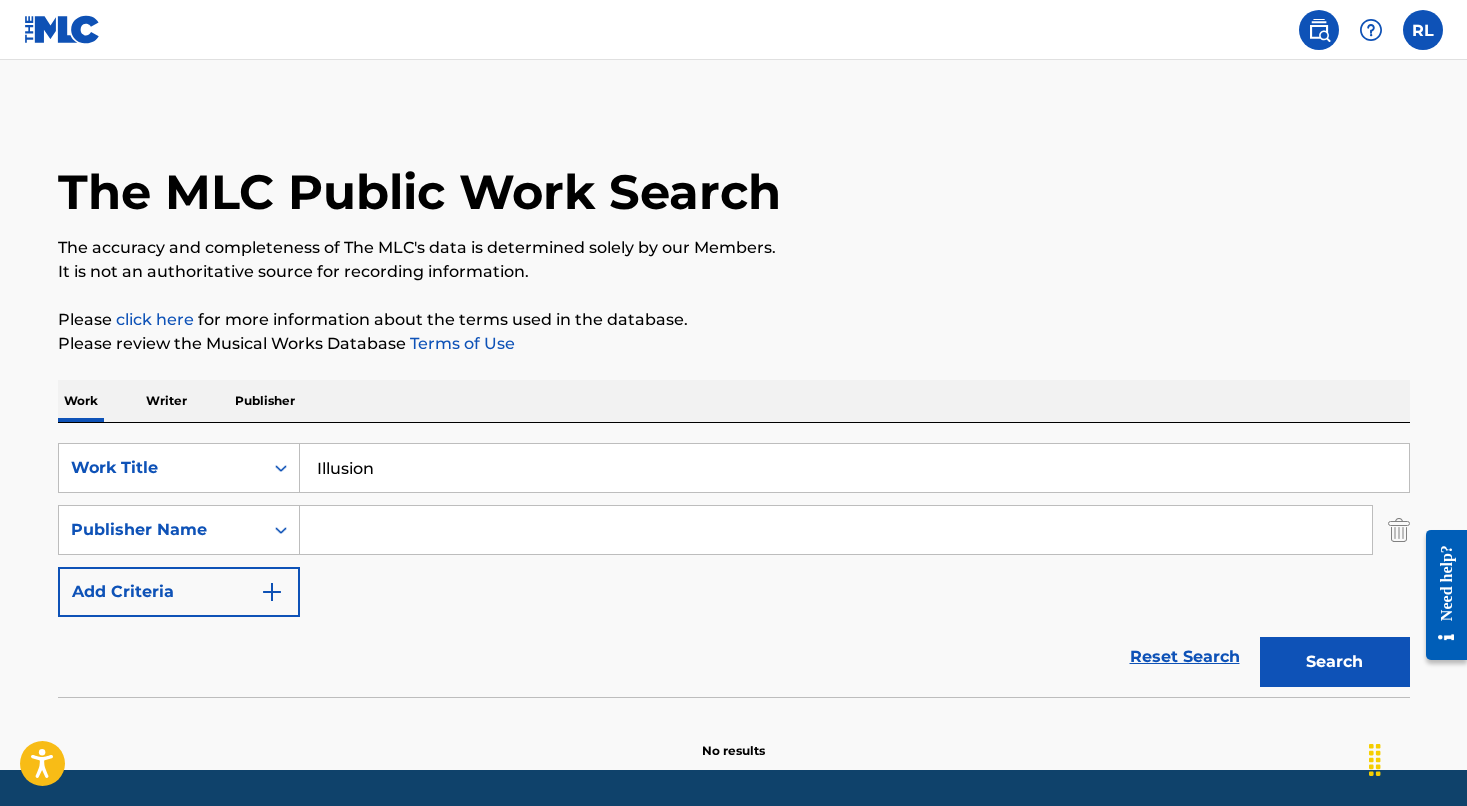click at bounding box center (836, 530) 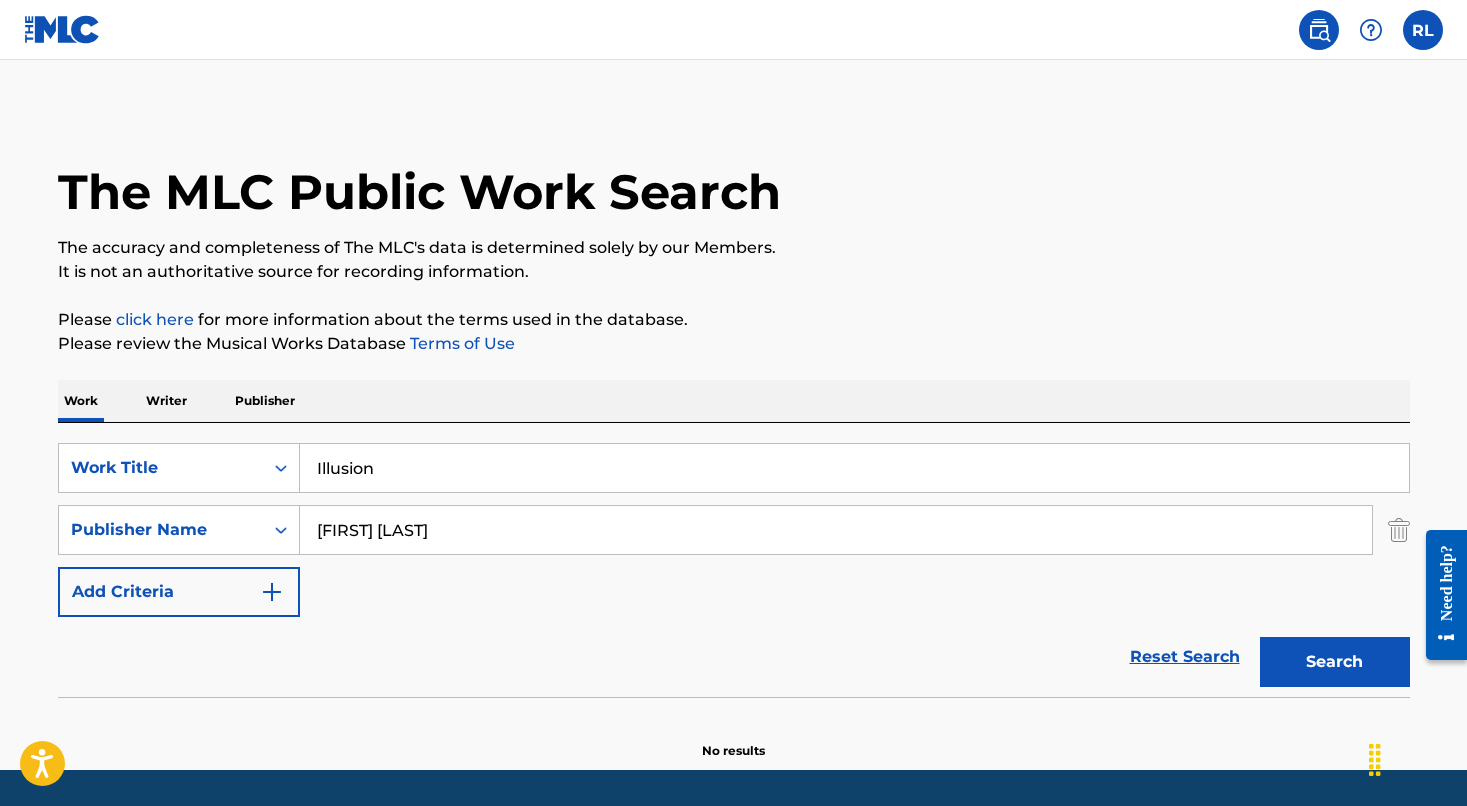 type on "[FIRST] [LAST]" 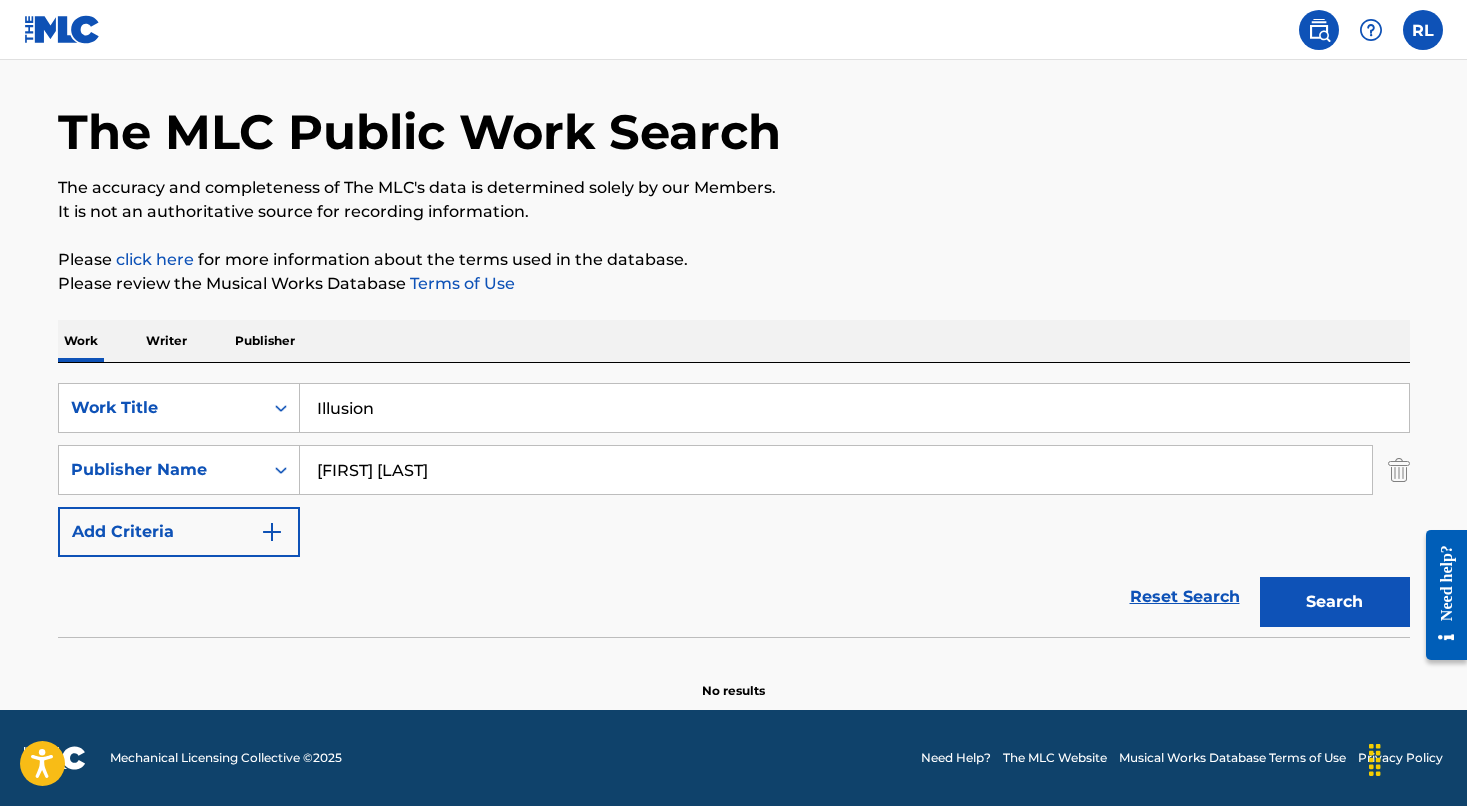 scroll, scrollTop: 62, scrollLeft: 0, axis: vertical 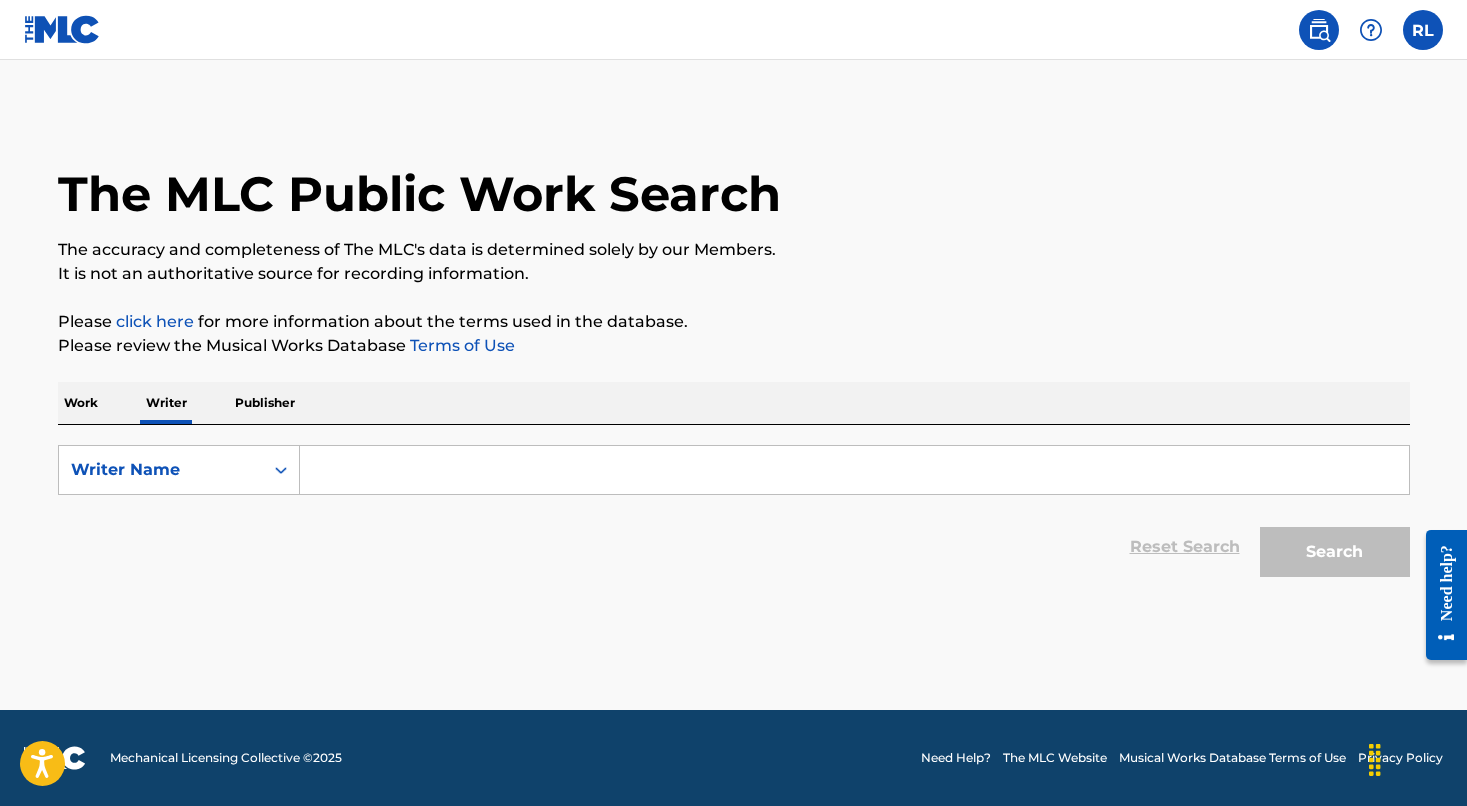 click on "Work" at bounding box center (81, 403) 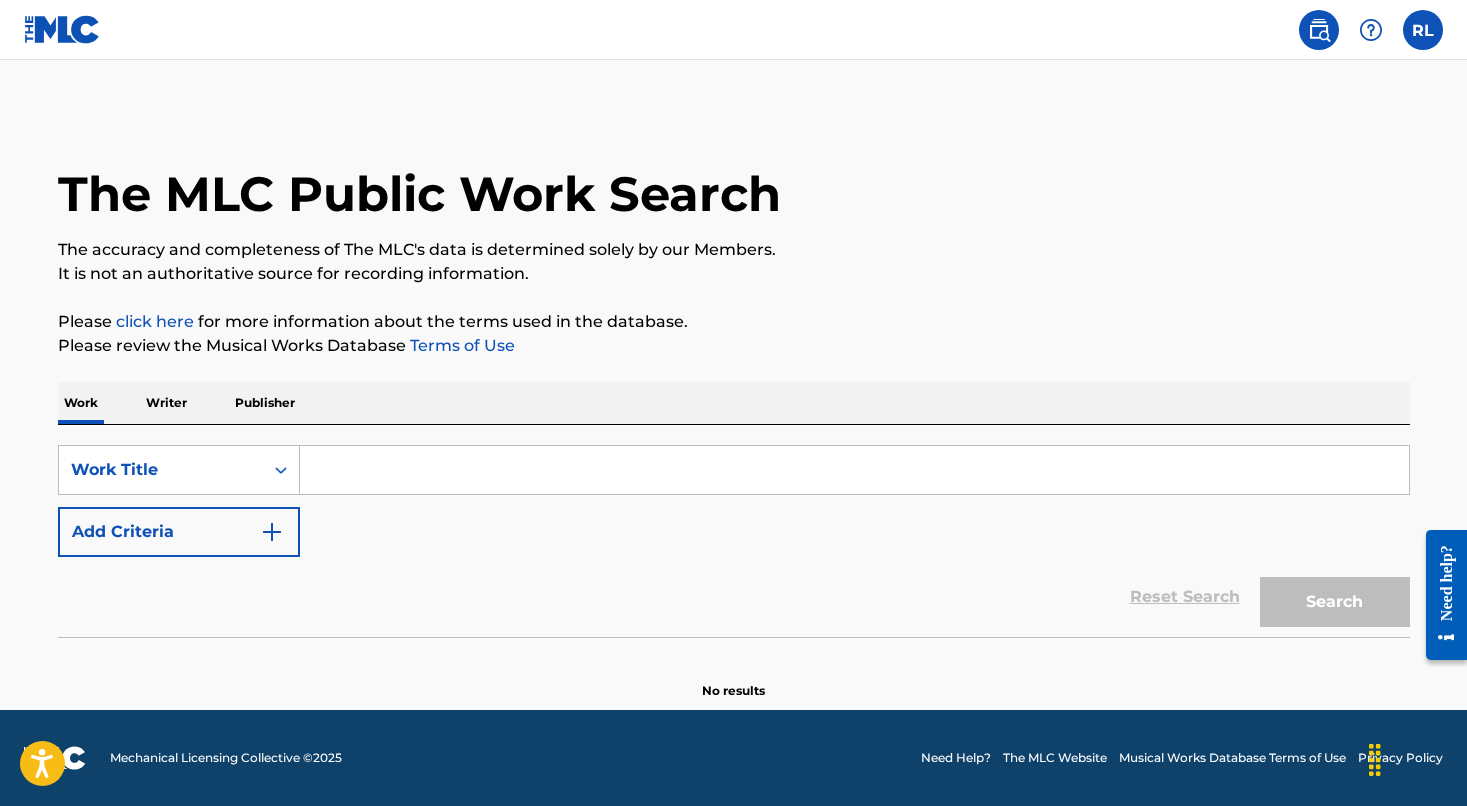 click at bounding box center (62, 29) 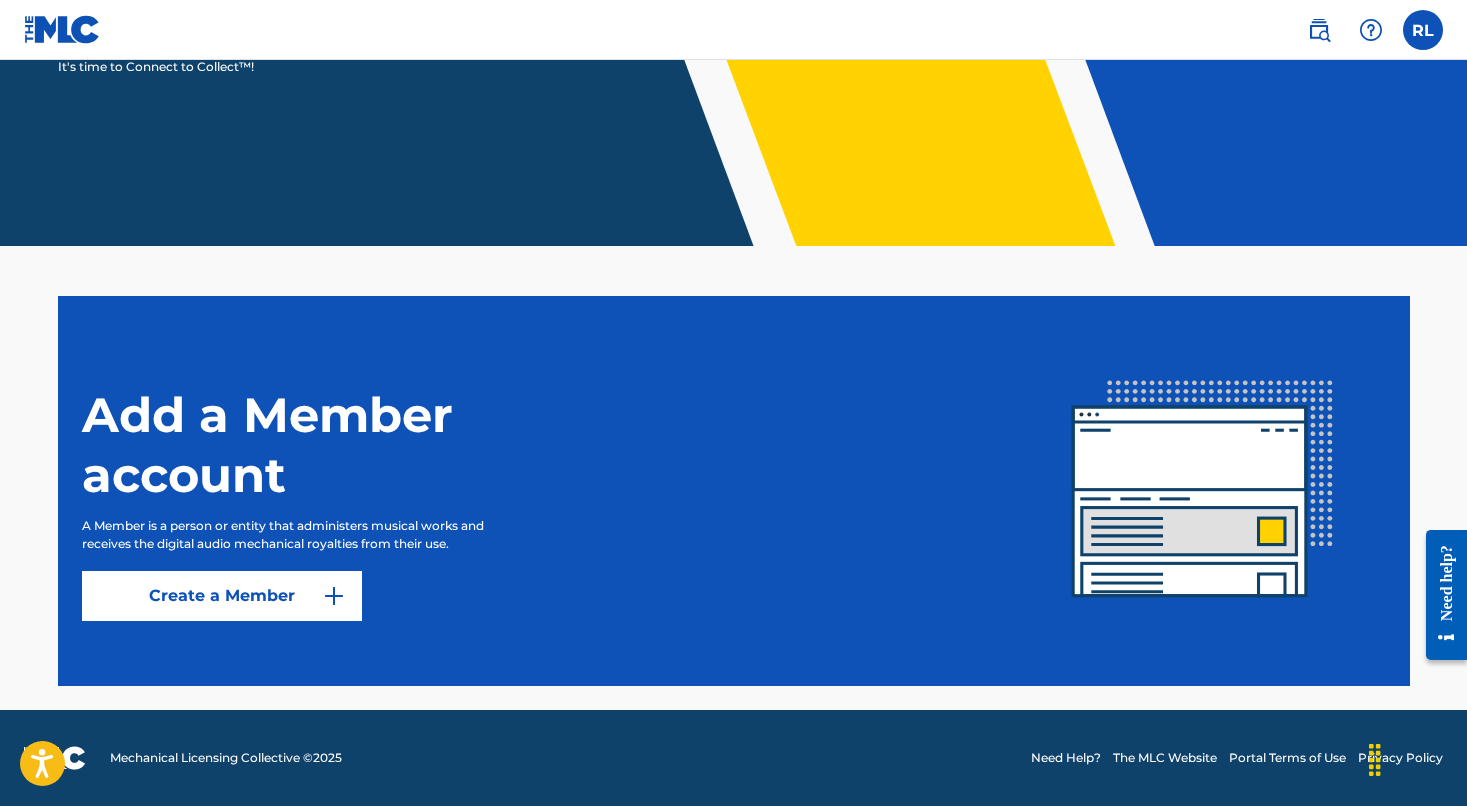 scroll, scrollTop: 340, scrollLeft: 0, axis: vertical 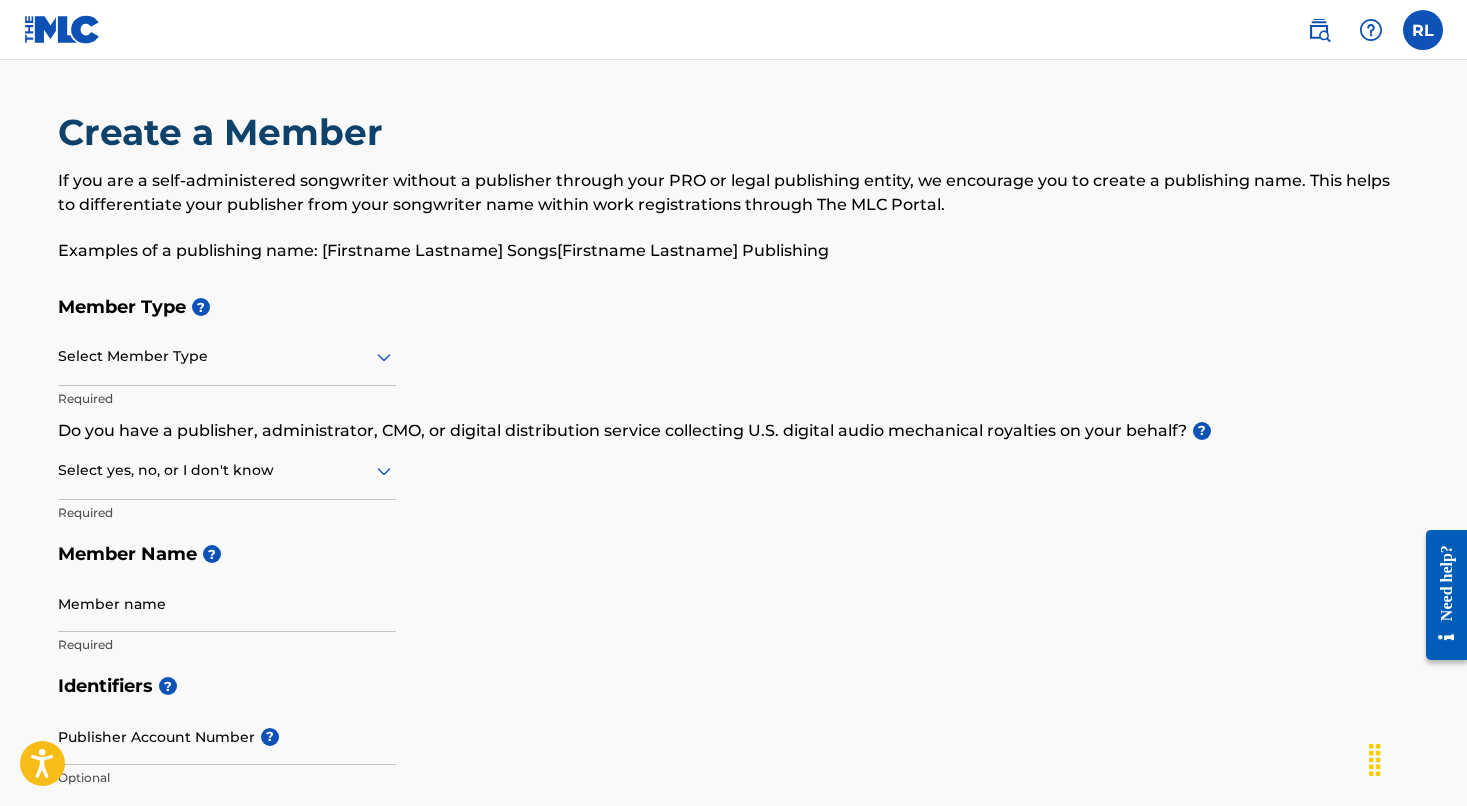 click at bounding box center (227, 356) 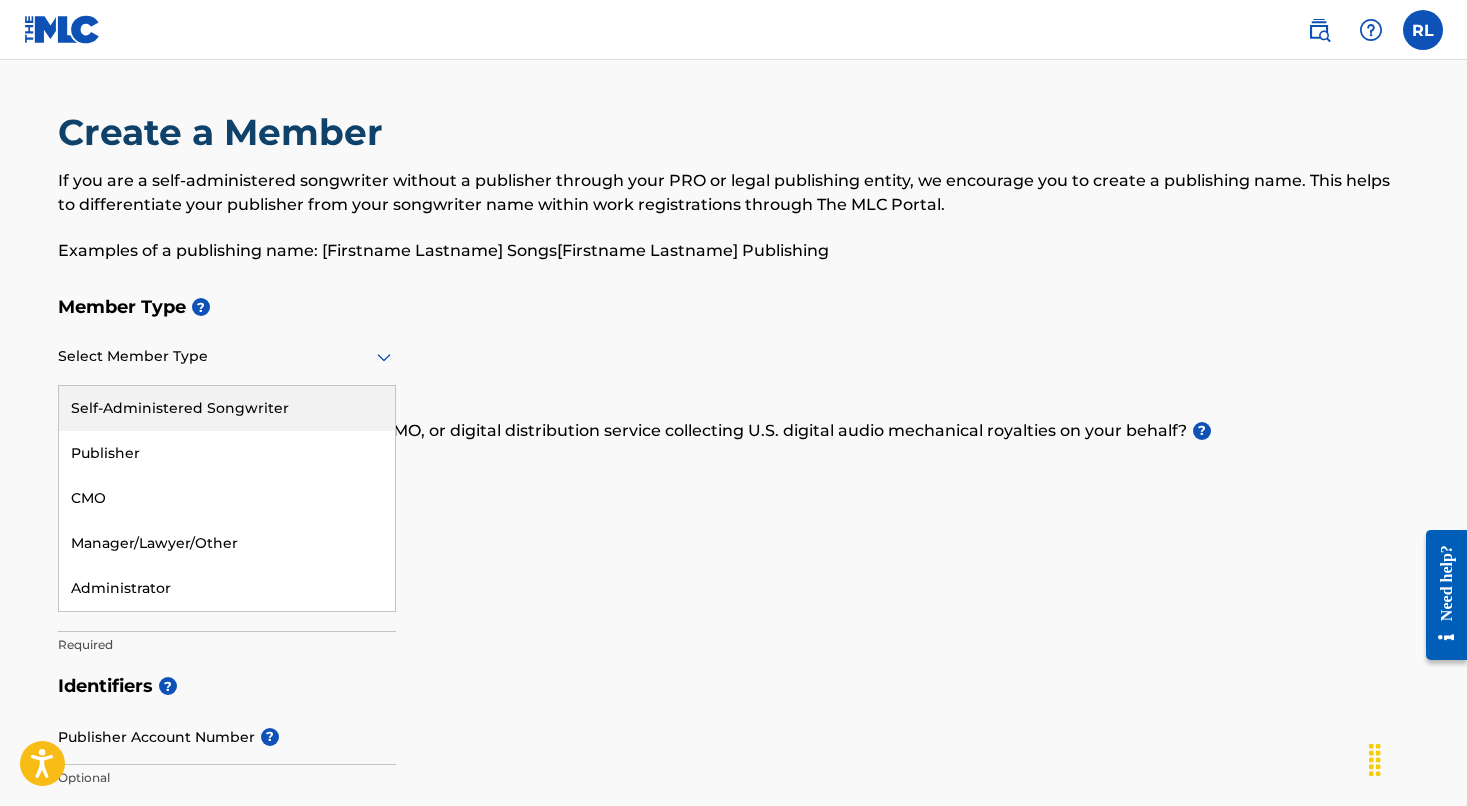 click on "Self-Administered Songwriter" at bounding box center [227, 408] 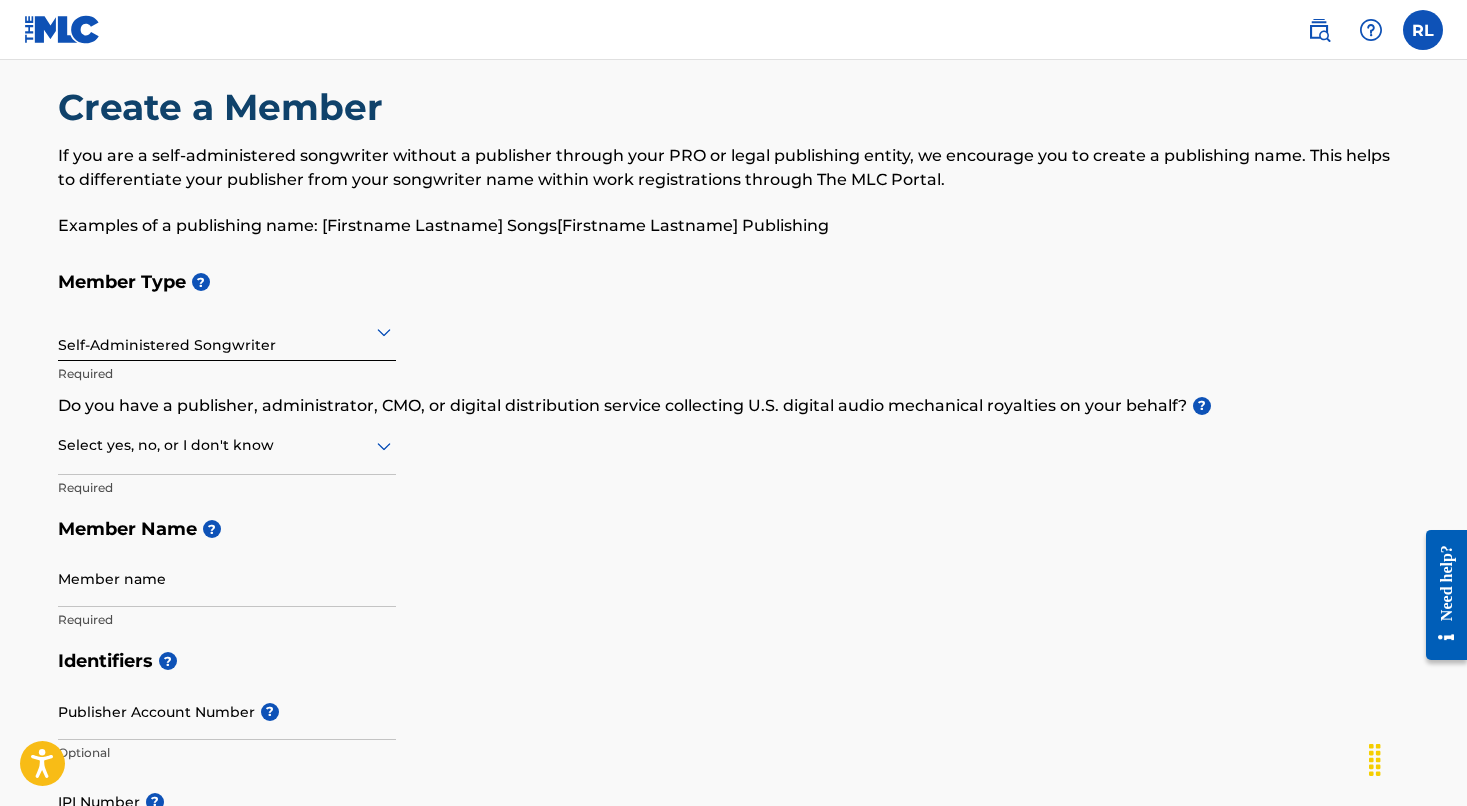 scroll, scrollTop: 100, scrollLeft: 0, axis: vertical 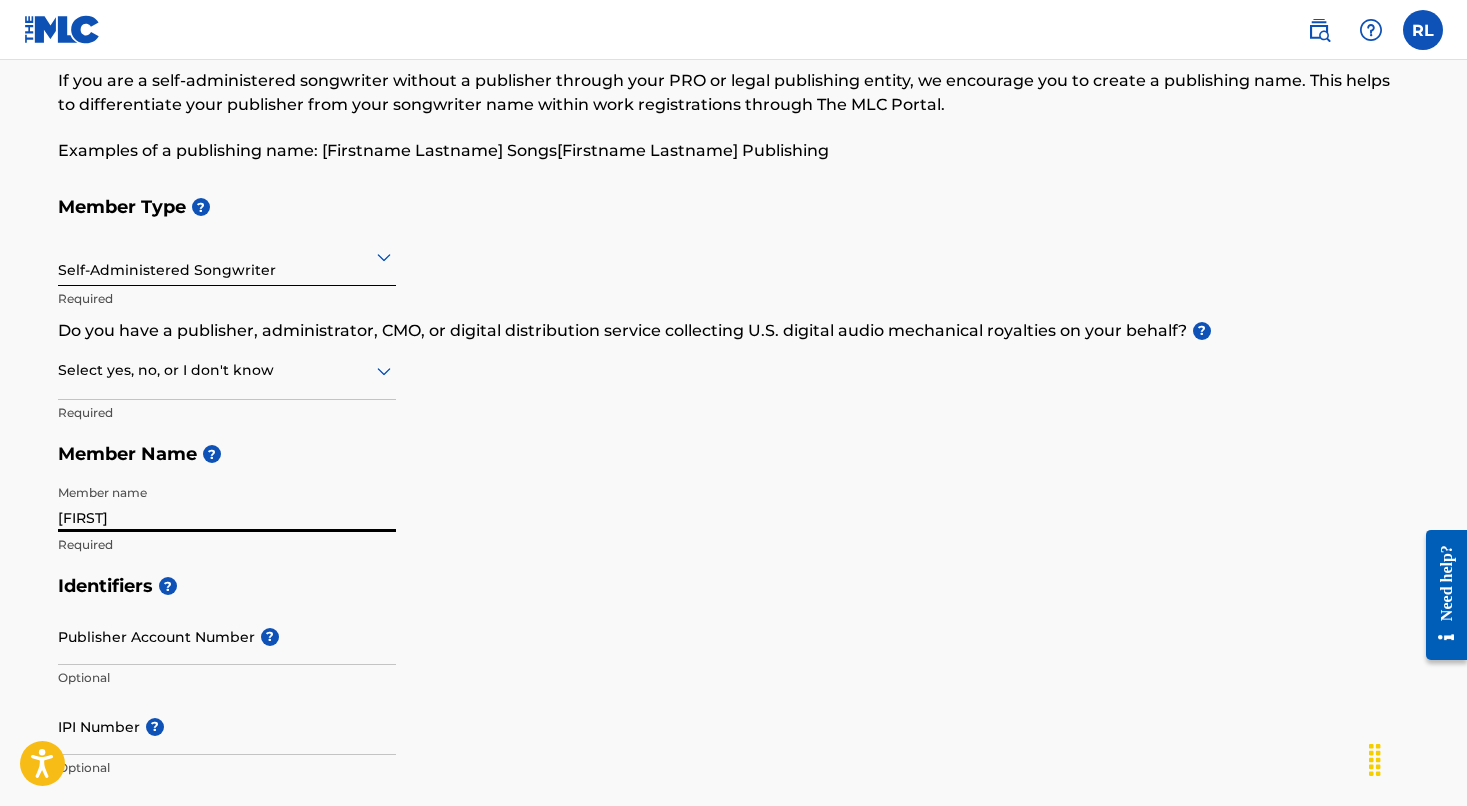 type on "[FIRST]" 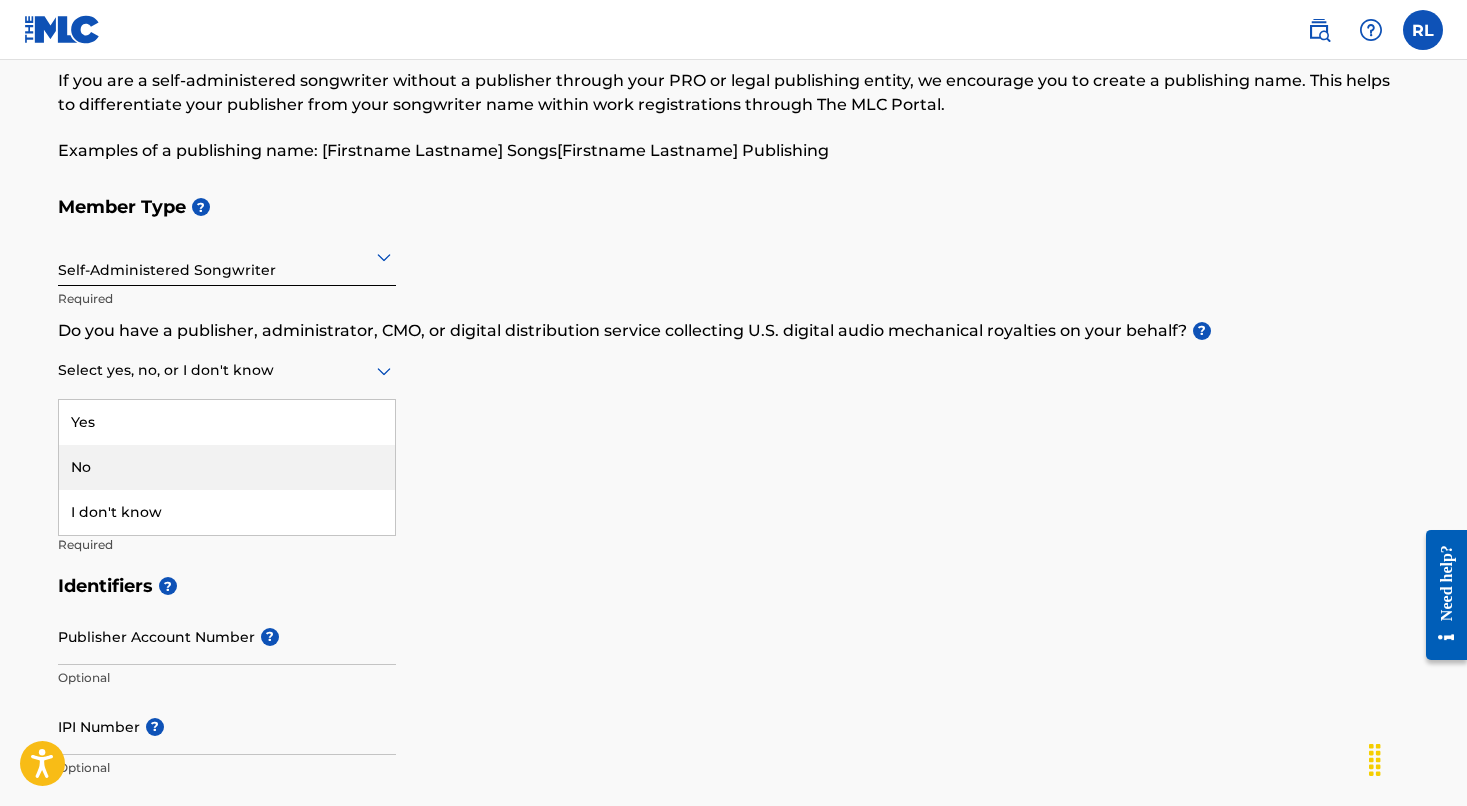 click on "No" at bounding box center [227, 467] 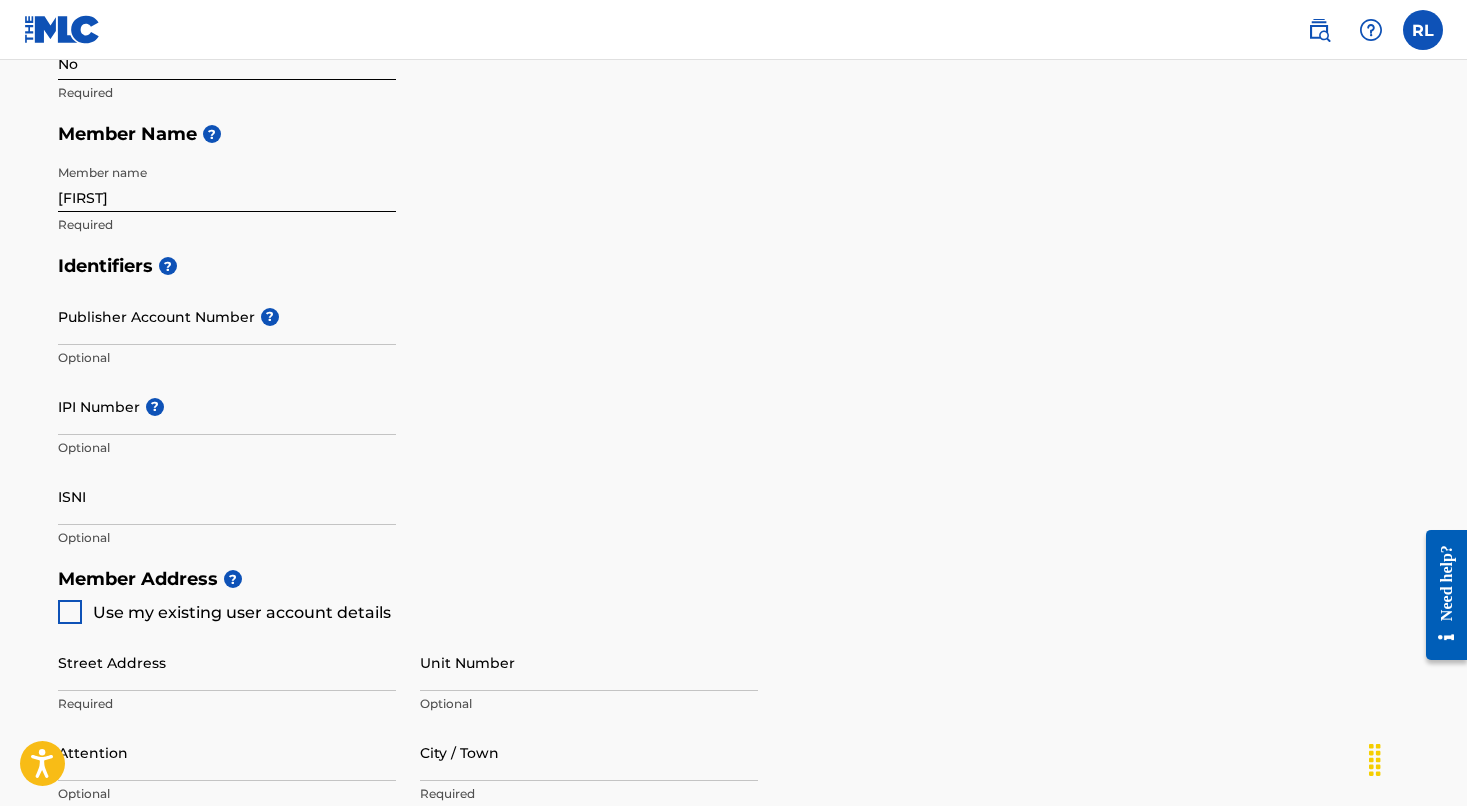 scroll, scrollTop: 436, scrollLeft: 0, axis: vertical 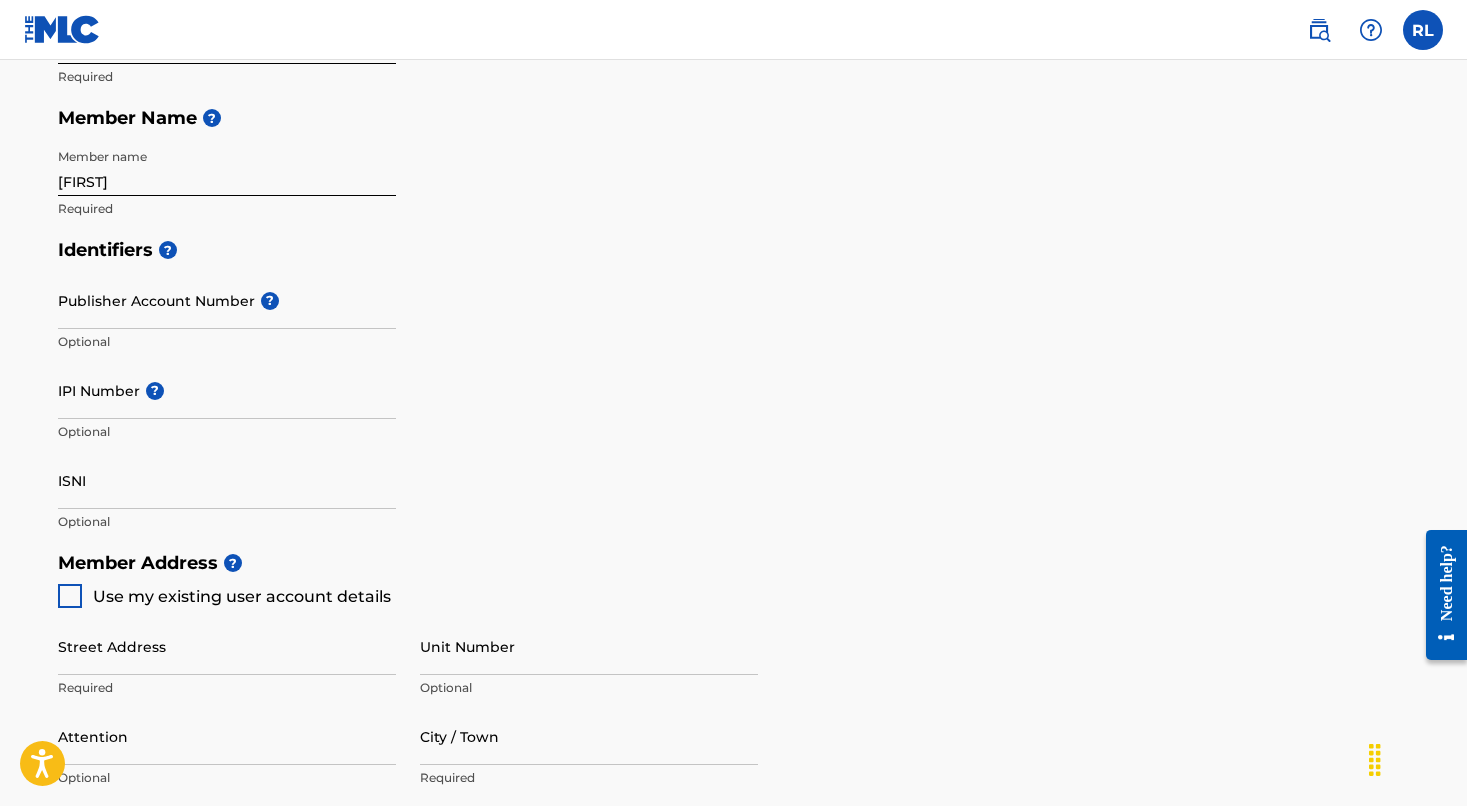 click on "Publisher Account Number ?" at bounding box center (227, 300) 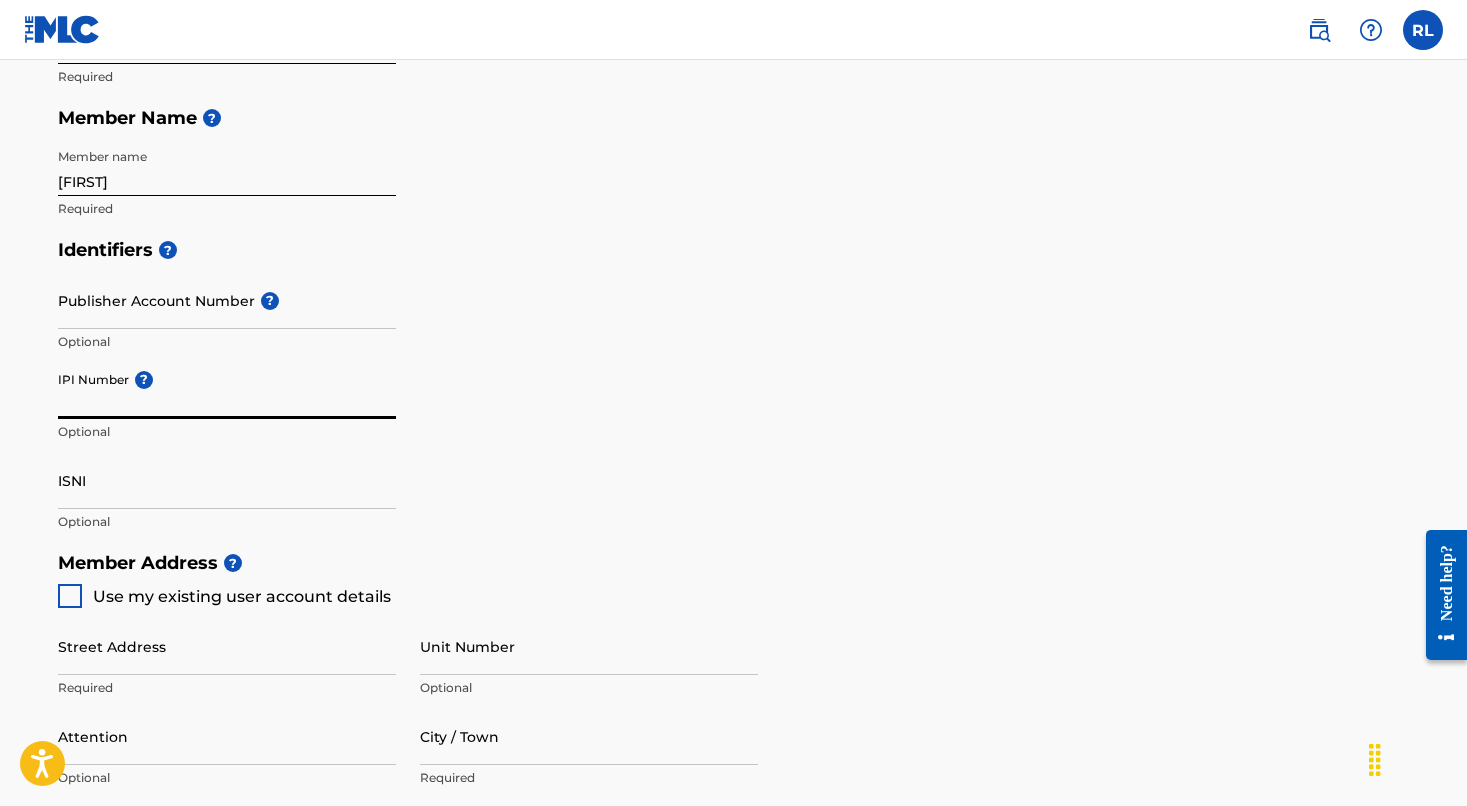 click on "IPI Number ?" at bounding box center (227, 390) 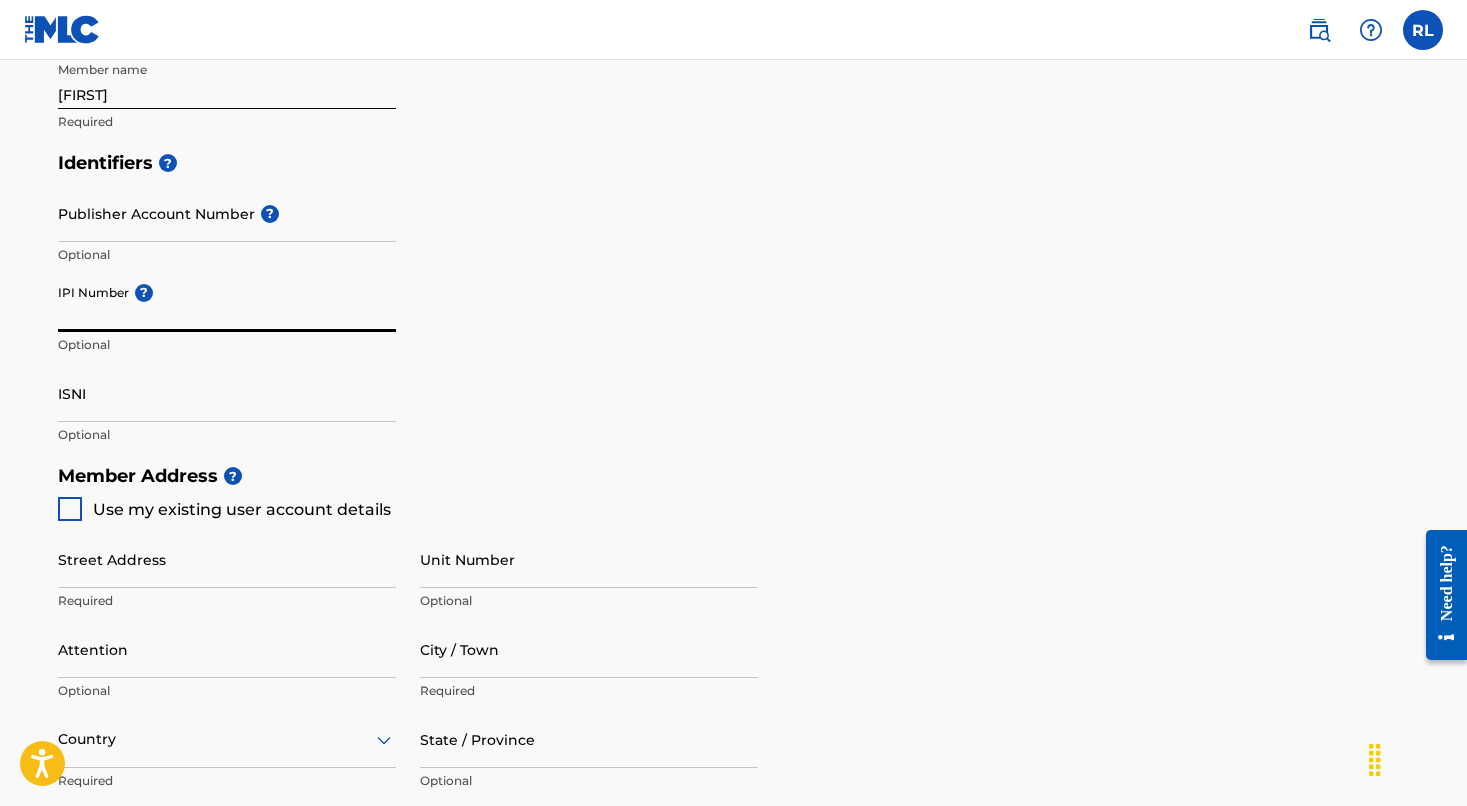 scroll, scrollTop: 527, scrollLeft: 0, axis: vertical 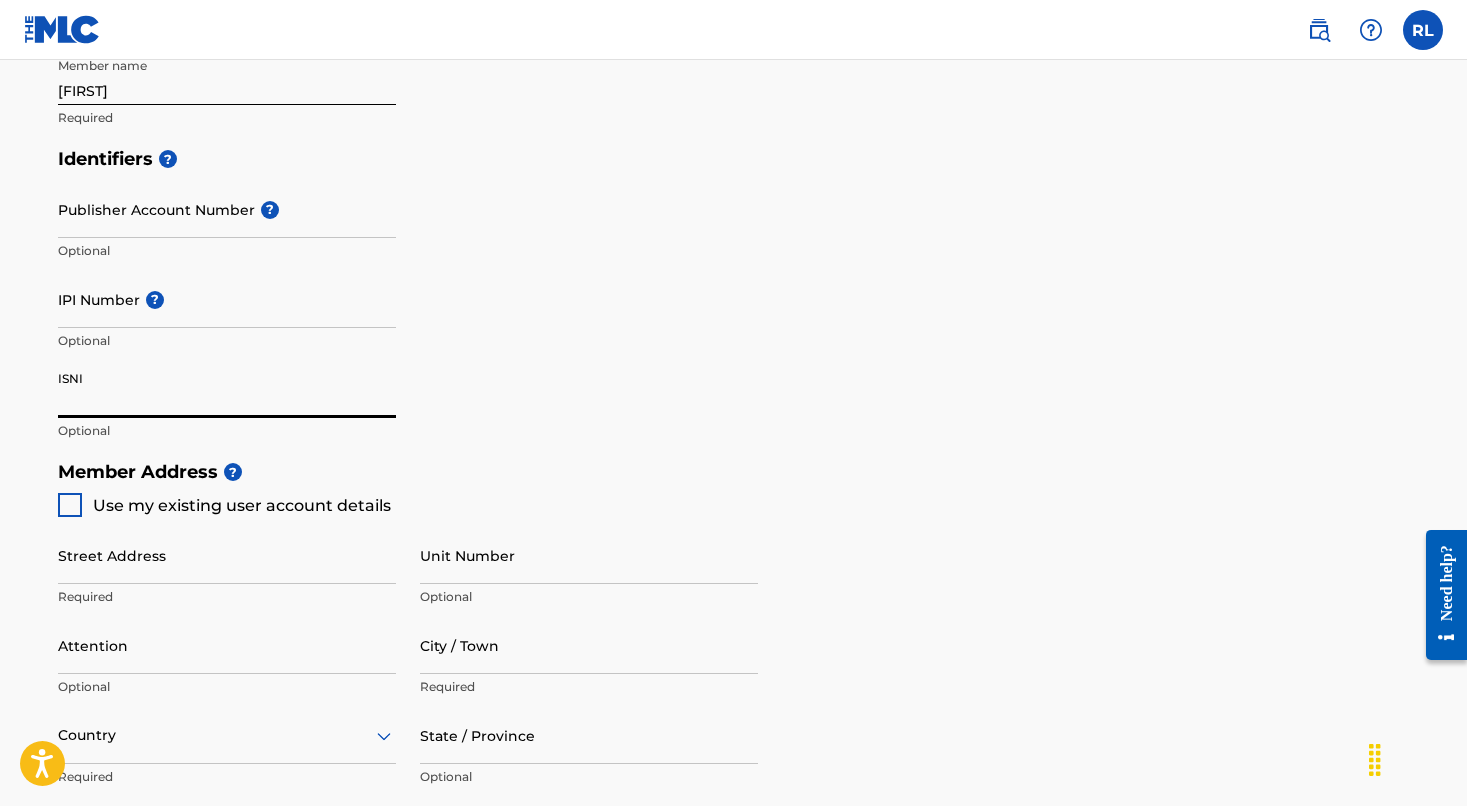 click on "ISNI" at bounding box center (227, 389) 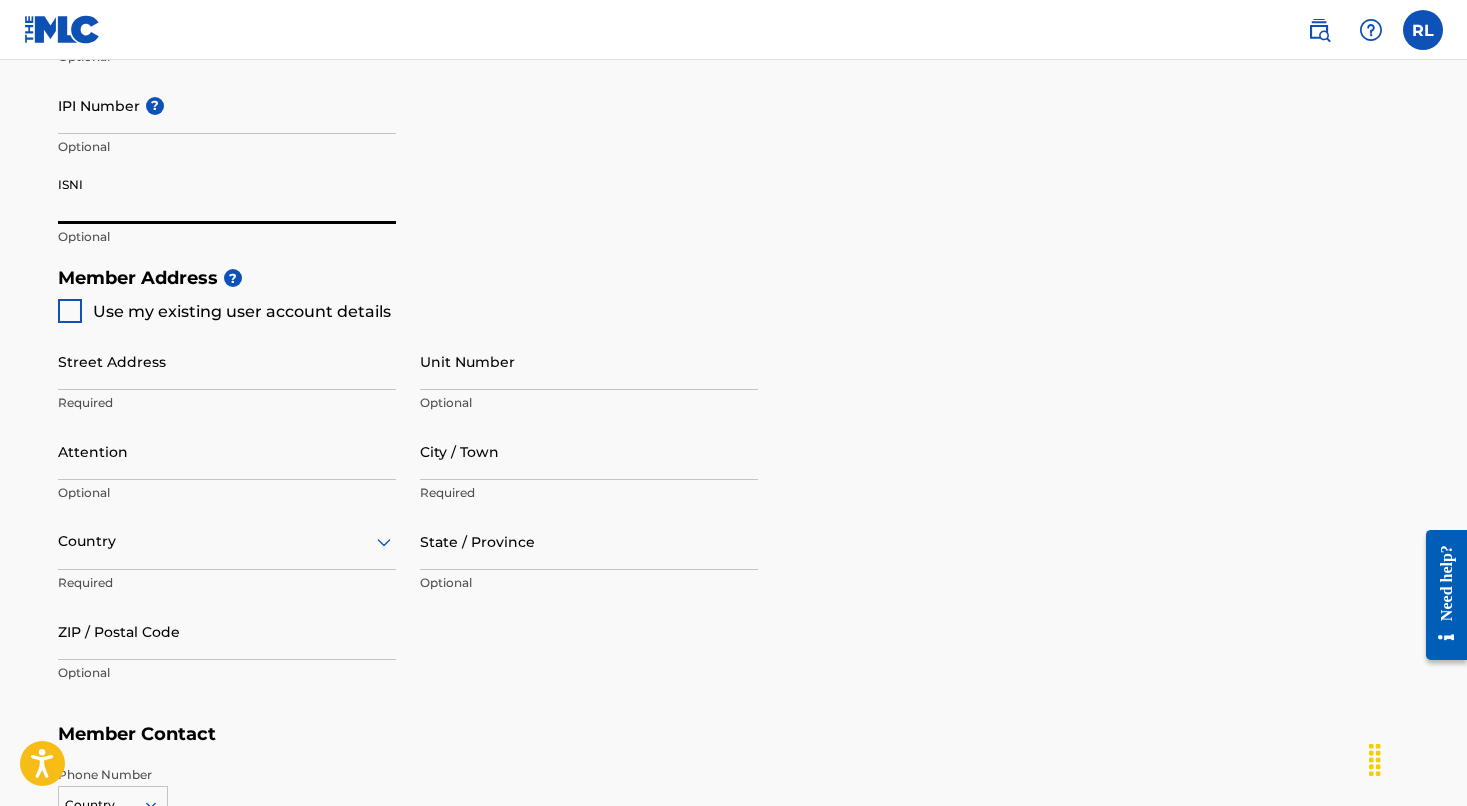 scroll, scrollTop: 733, scrollLeft: 0, axis: vertical 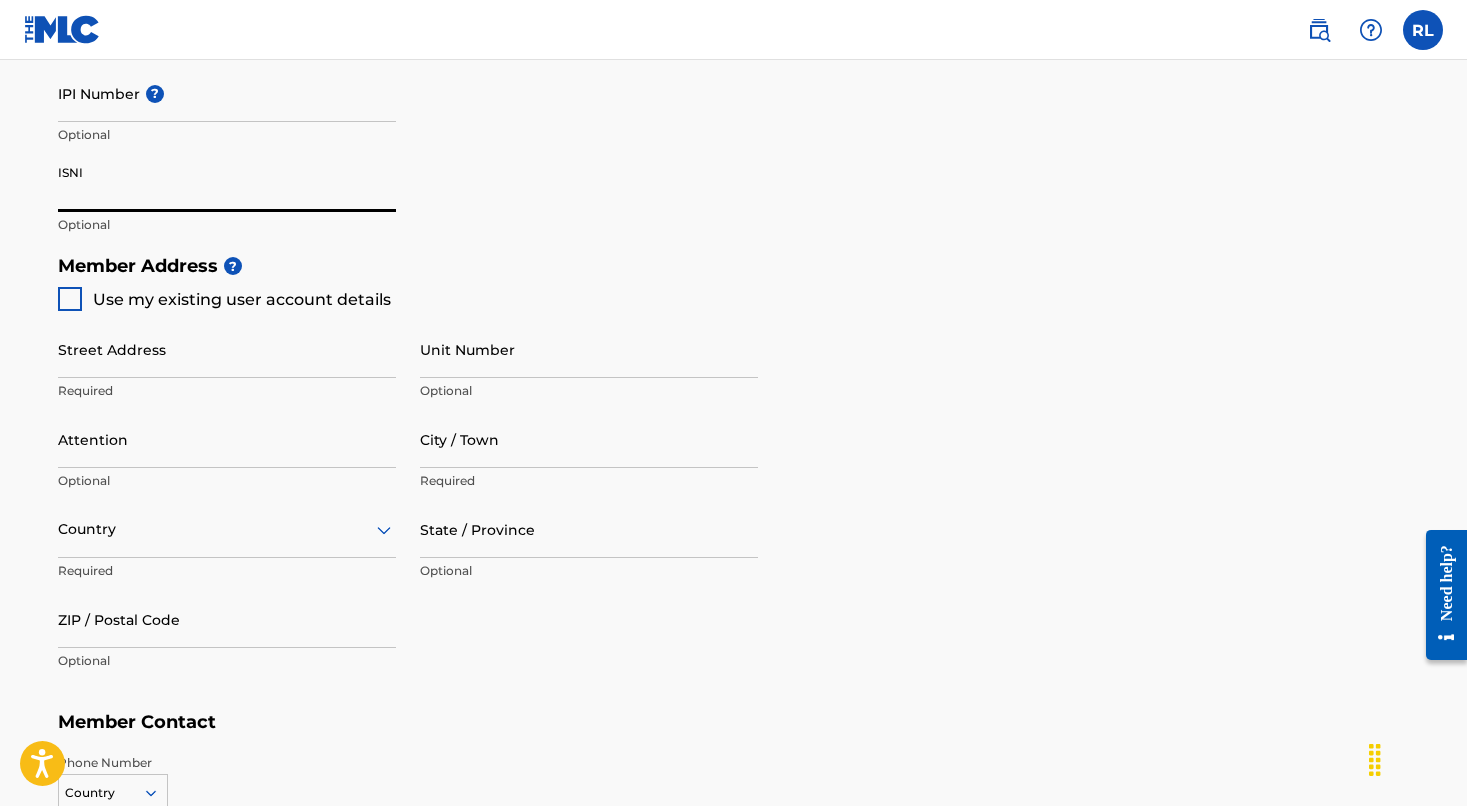 click on "Use my existing user account details" at bounding box center [242, 299] 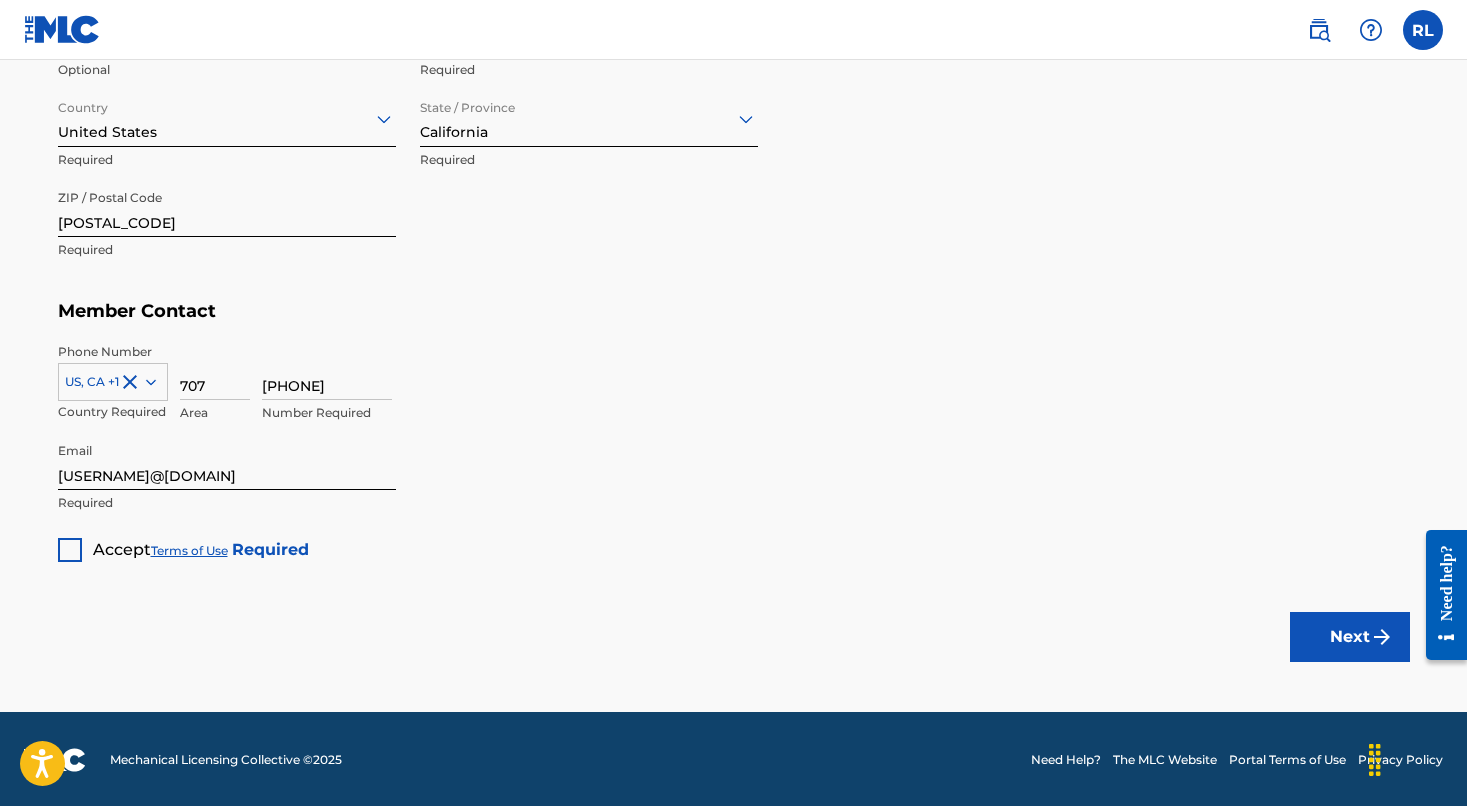 scroll, scrollTop: 1143, scrollLeft: 0, axis: vertical 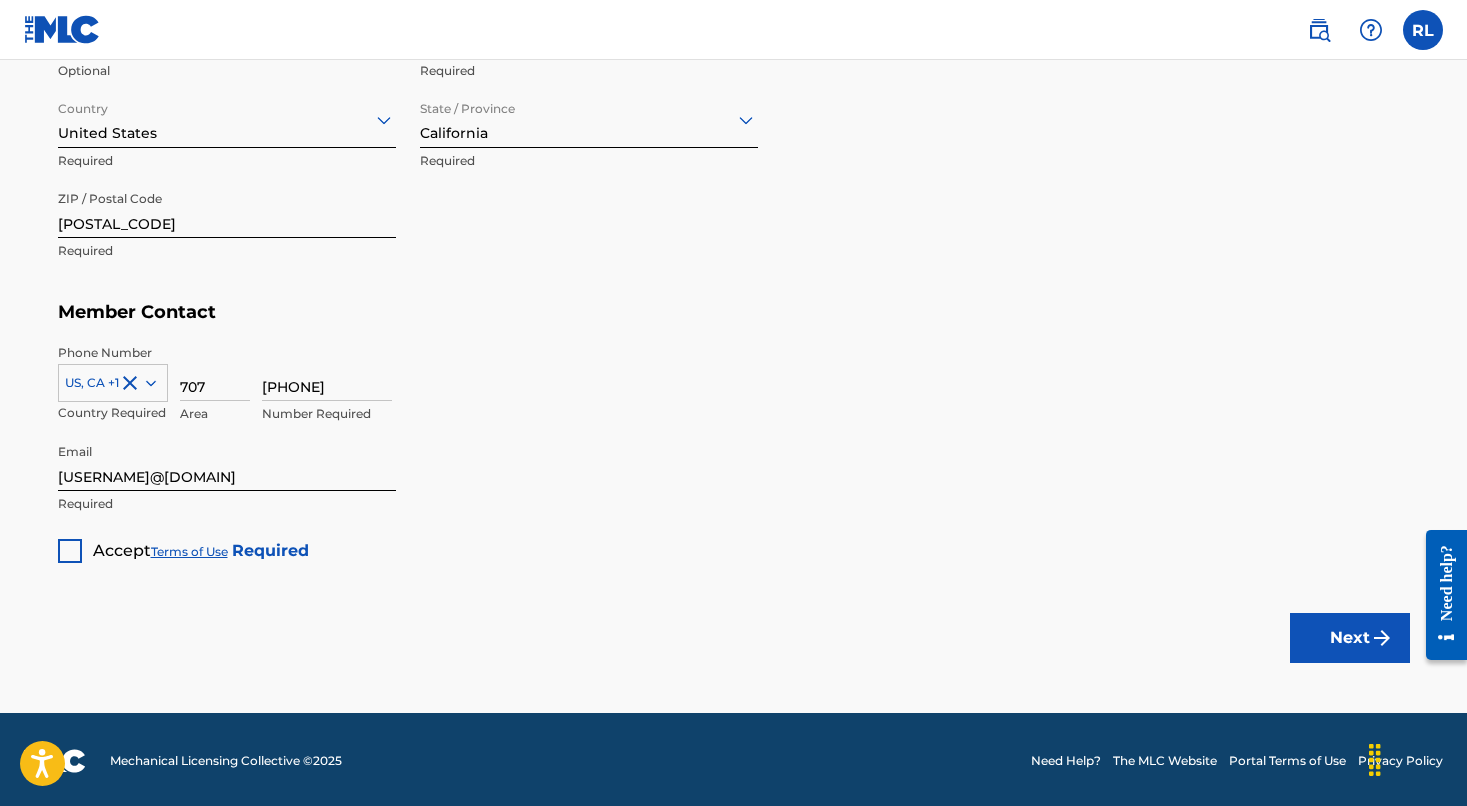 click on "Accept  Terms of Use   Required" at bounding box center [183, 543] 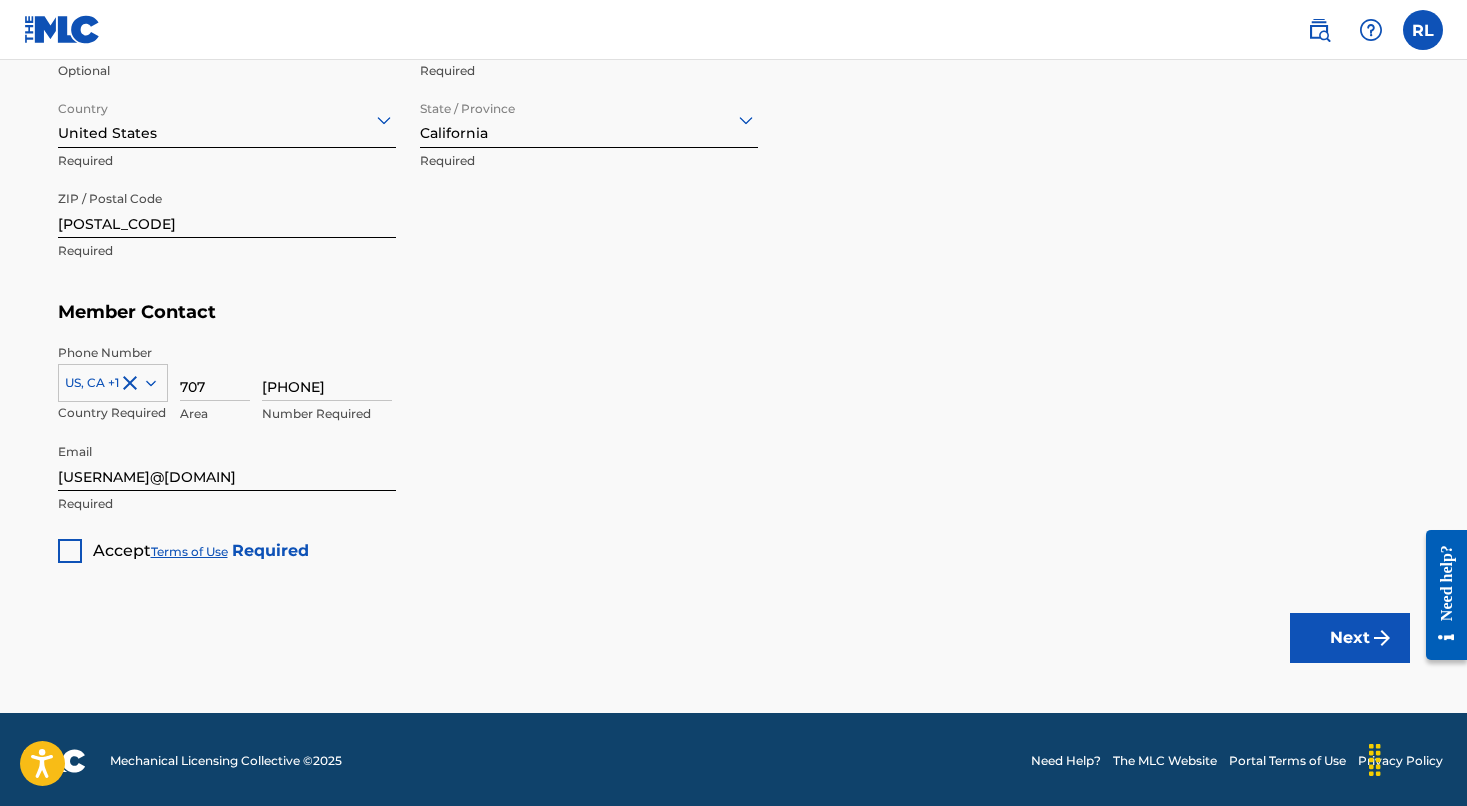 click on "Create a Member If you are a self-administered songwriter without a publisher through your PRO or legal publishing entity, we encourage you to create a publishing name. This helps to differentiate your publisher from your songwriter name within work registrations through The MLC Portal. Examples of a publishing name: [FIRST] [LAST] Songs [FIRST] [LAST] Publishing Member Type ? Self-Administered Songwriter Required Do you have a publisher, administrator, CMO, or digital distribution service collecting U.S. digital audio mechanical royalties on your behalf? ? No Required Member Name ? Member name [FIRST] Required Identifiers ? Publisher Account Number ? Optional IPI Number ? Optional ISNI Optional Member Address ? Use my existing user account details Street Address [NUMBER] [STREET] Required Unit Number Optional Attention Optional City / Town [CITY] Required Country United States Required State / Province California Required ZIP / Postal Code [POSTAL_CODE] Required Member Contact Phone Number US, CA +1 [AREA]" at bounding box center (734, -235) 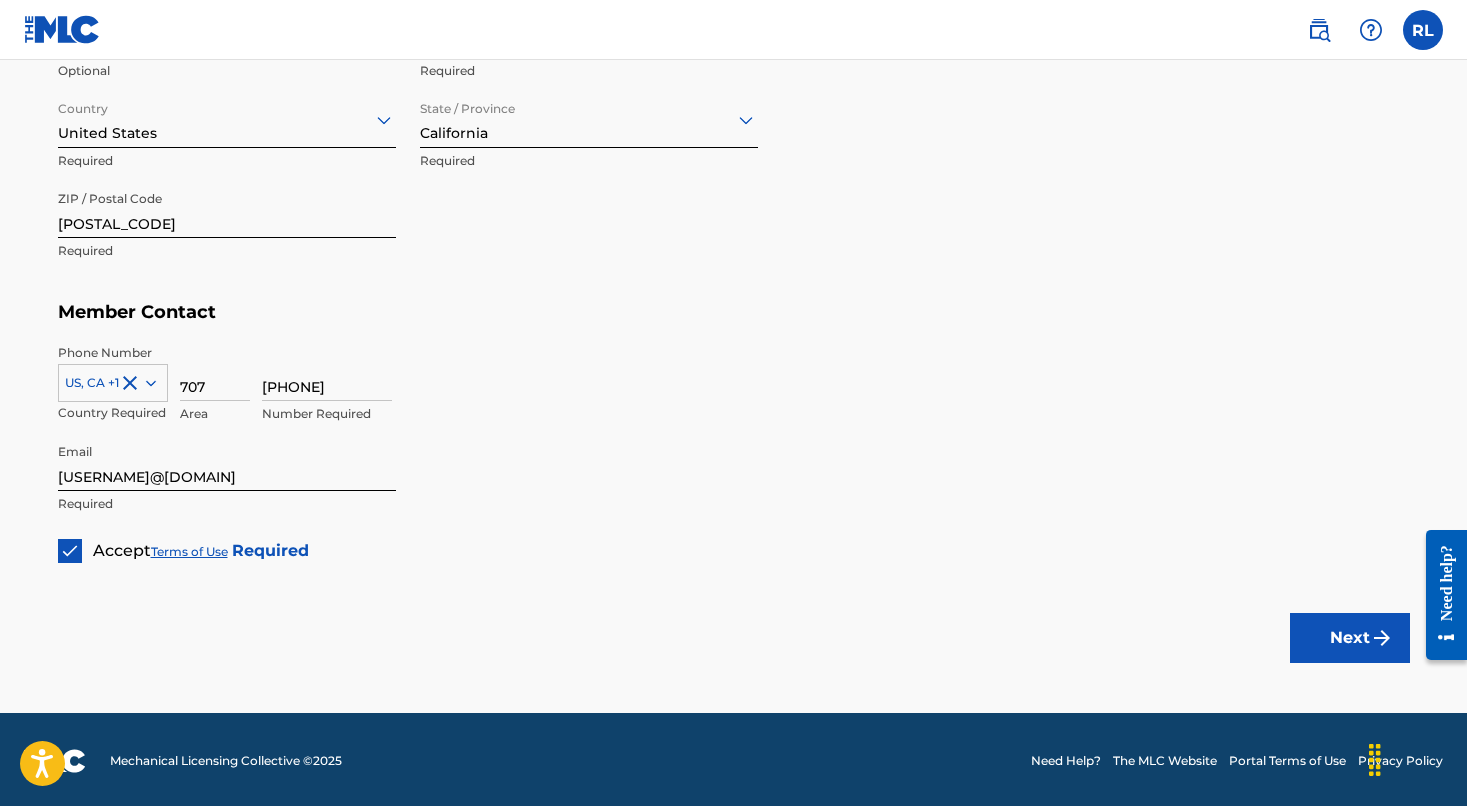 click on "Next" at bounding box center [1350, 638] 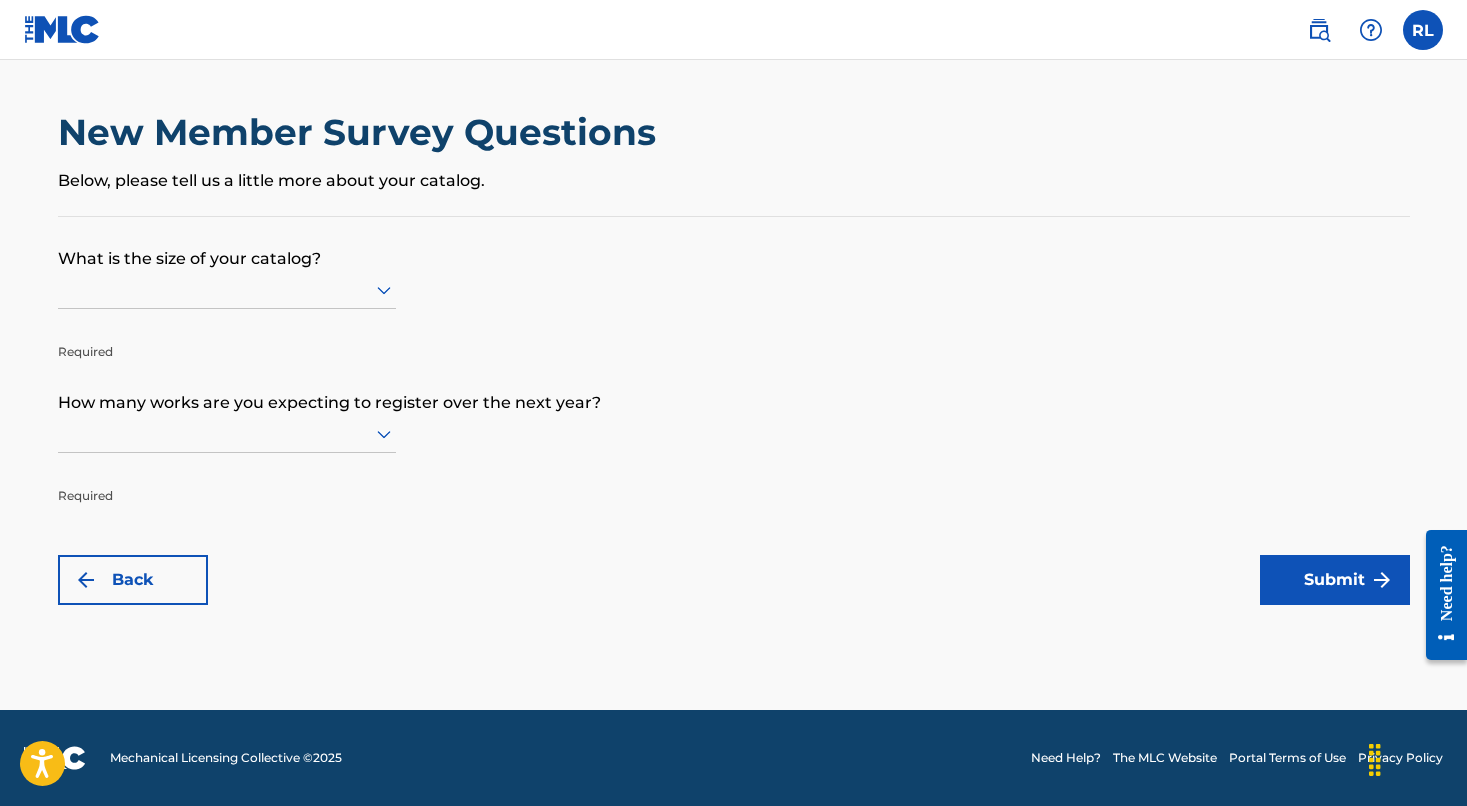scroll, scrollTop: 0, scrollLeft: 0, axis: both 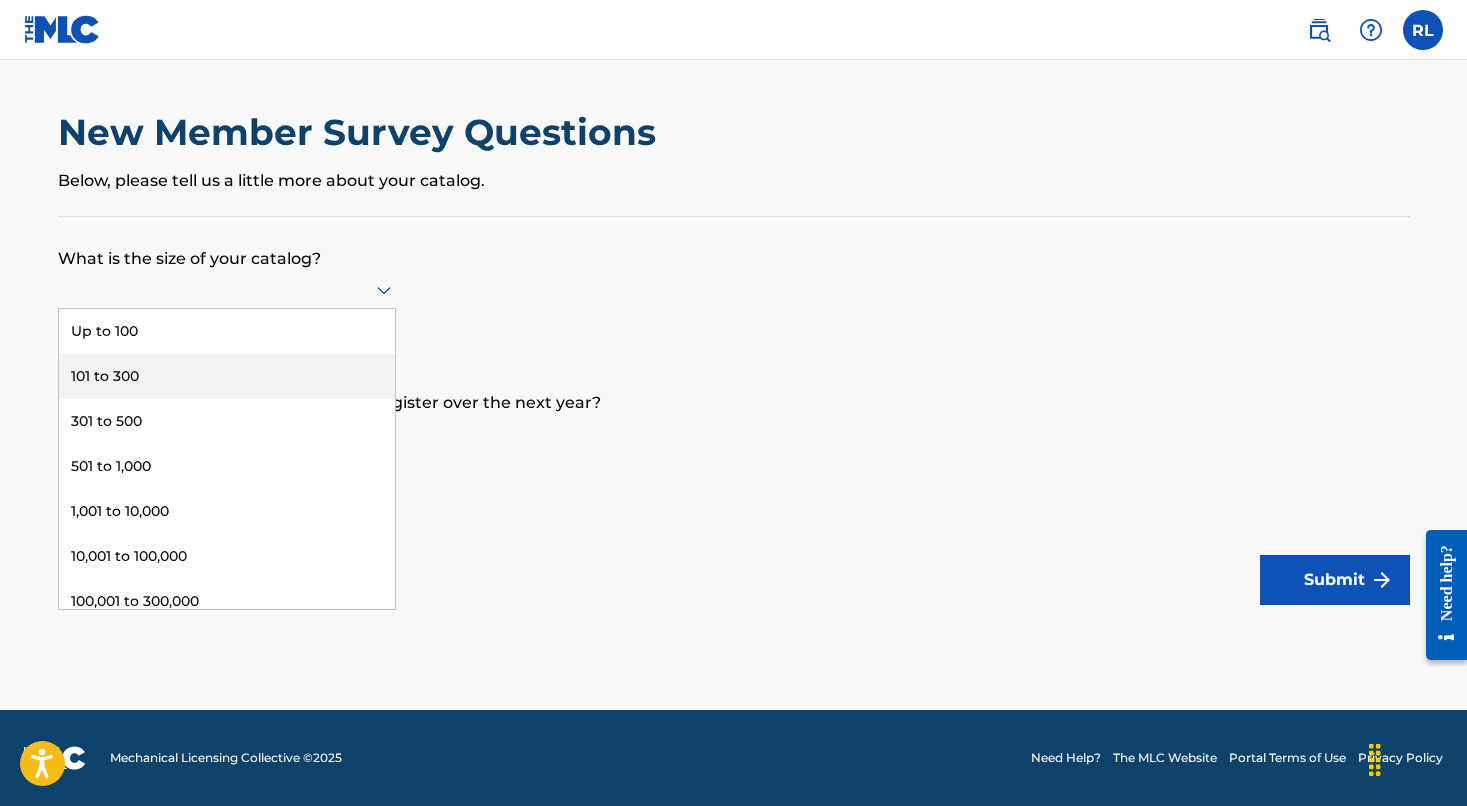 click on "101 to 300" at bounding box center [227, 376] 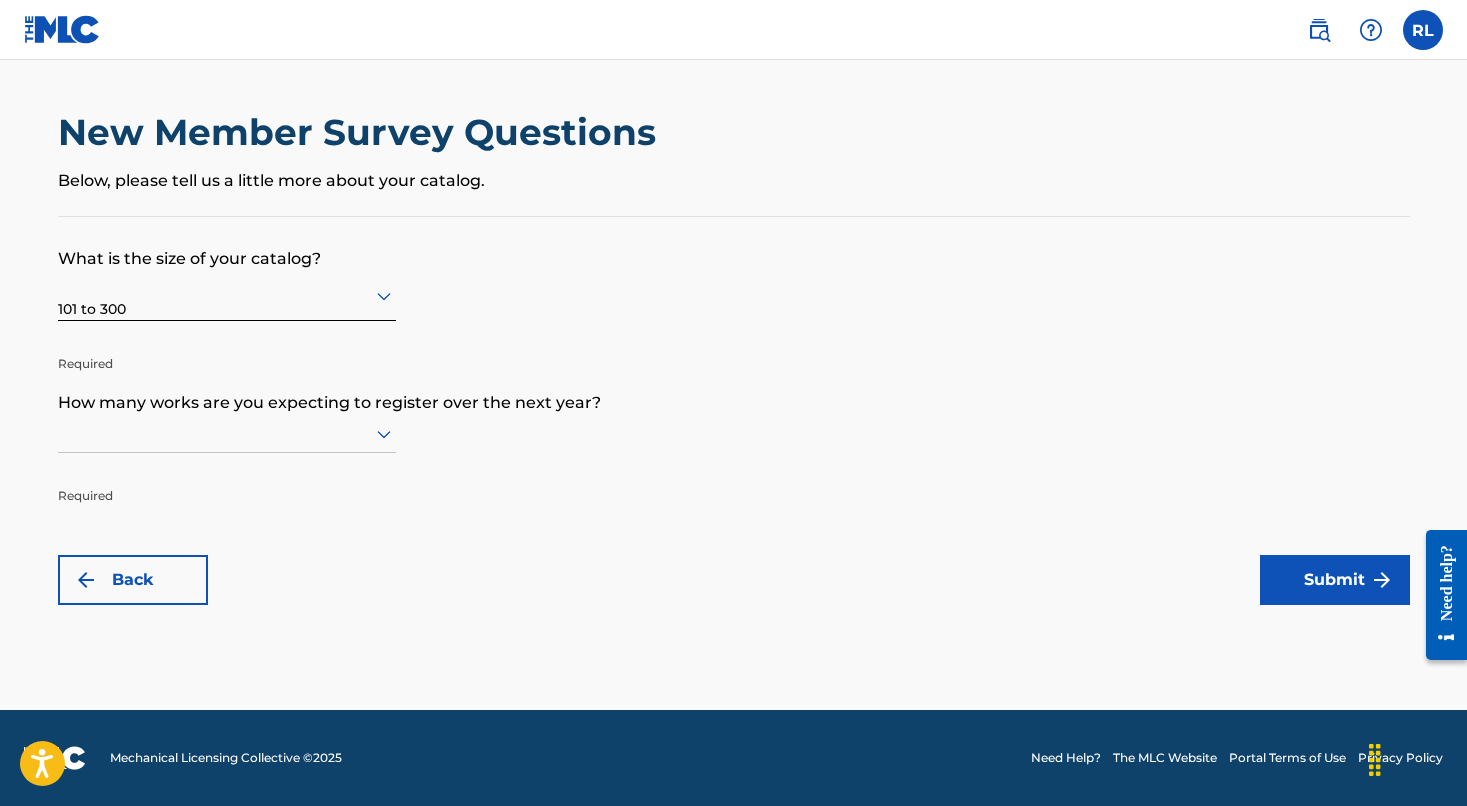 click at bounding box center (227, 433) 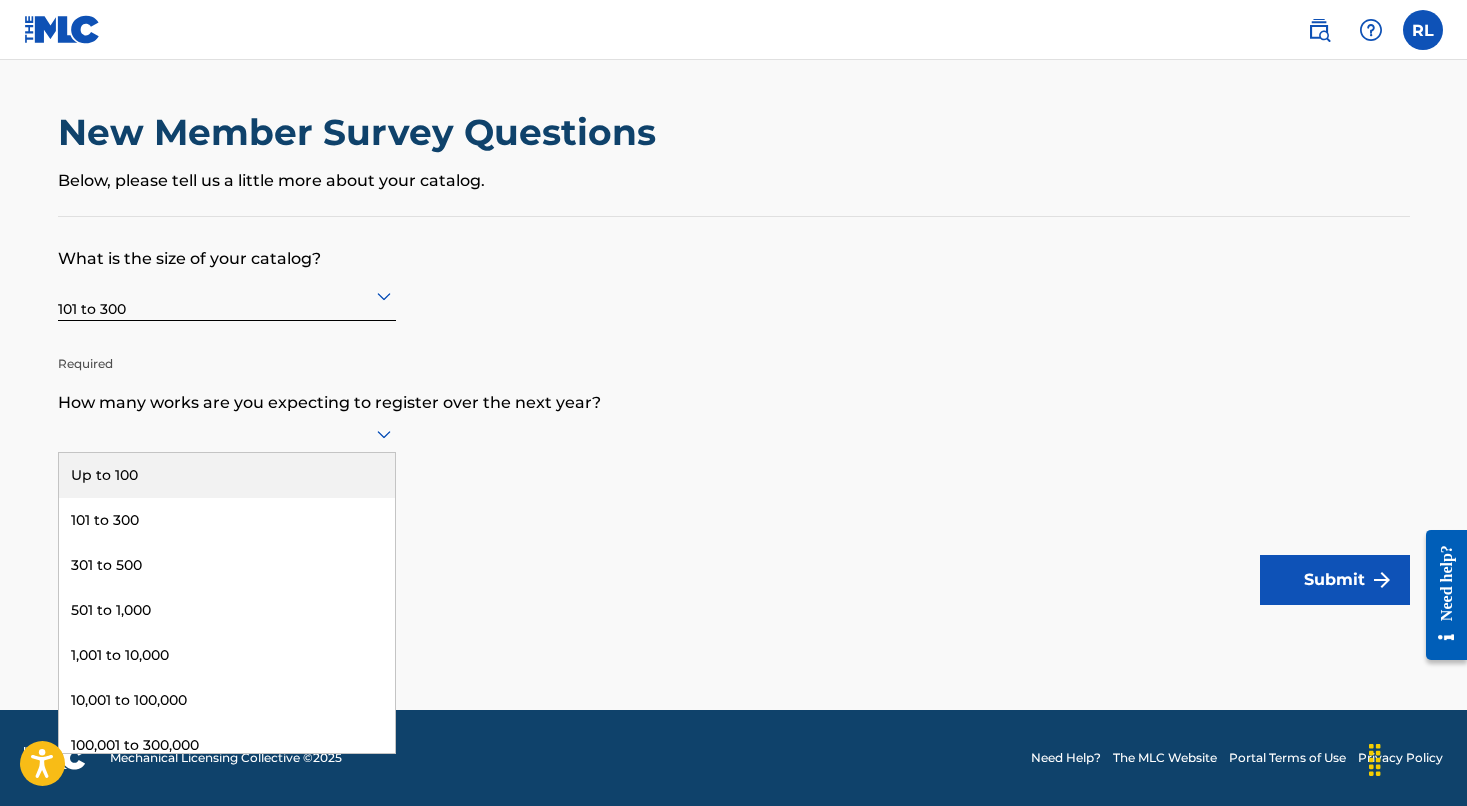 click on "101 to 300" at bounding box center (227, 295) 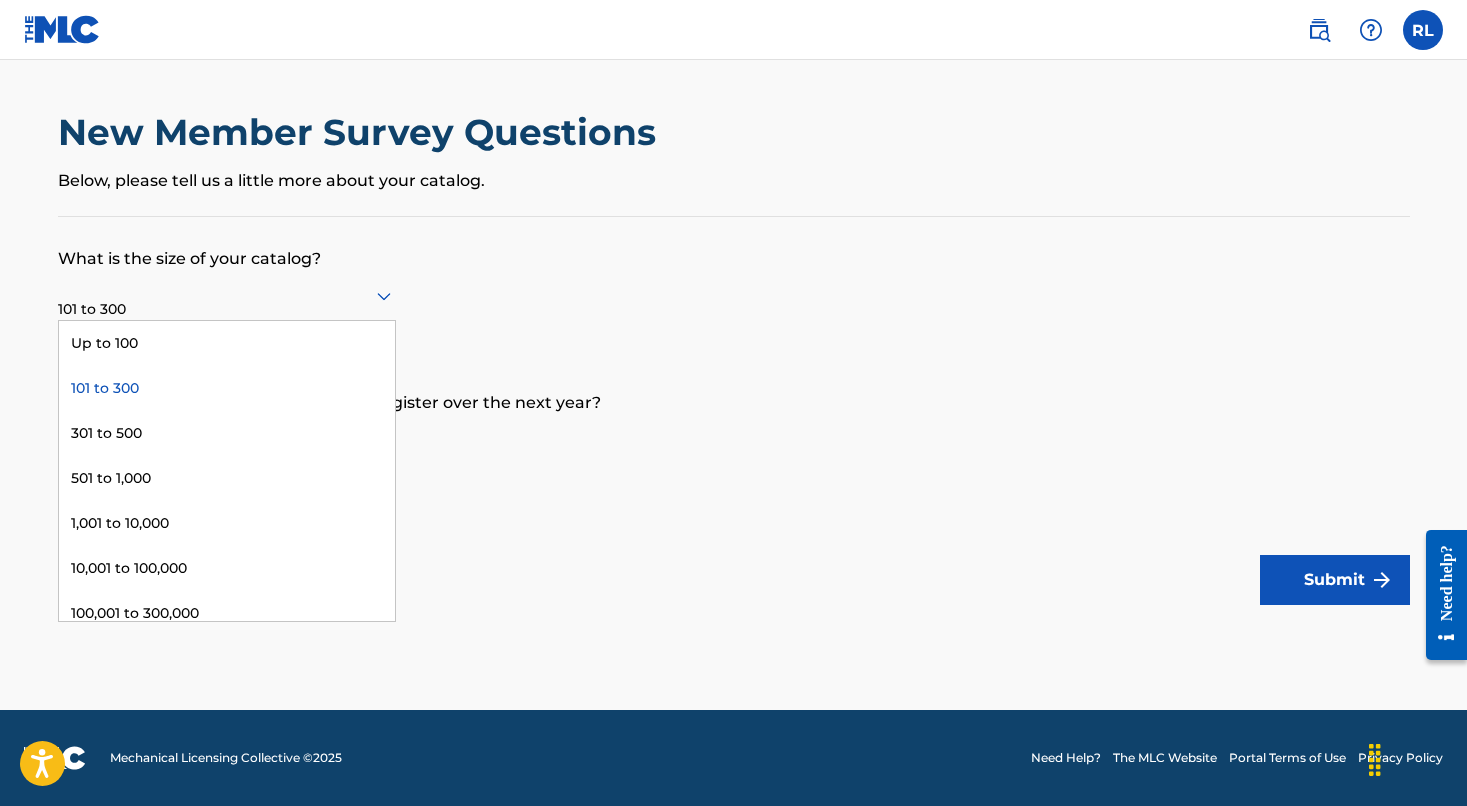 click on "How many works are you expecting to register over the next year?" at bounding box center [734, 388] 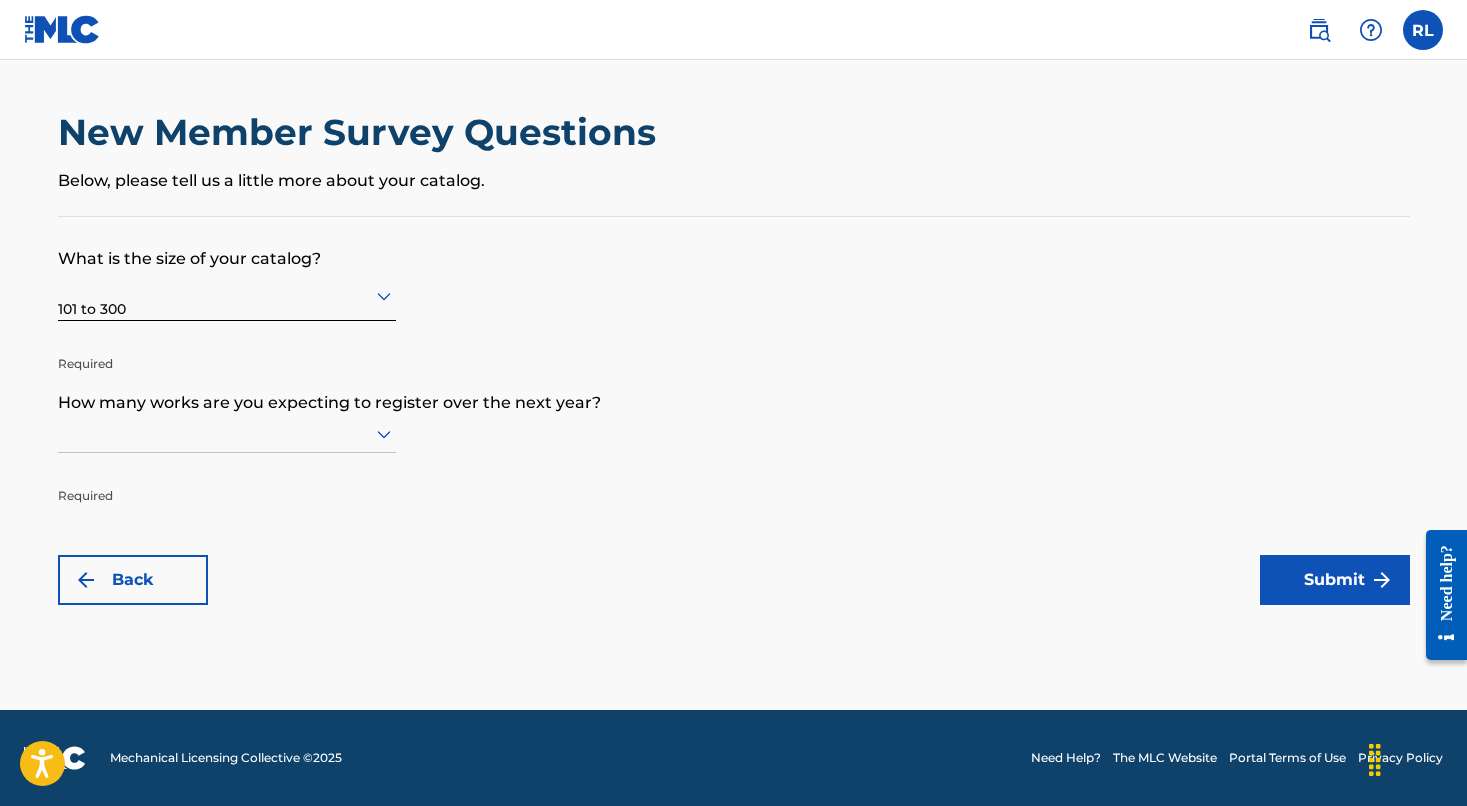 click at bounding box center (227, 434) 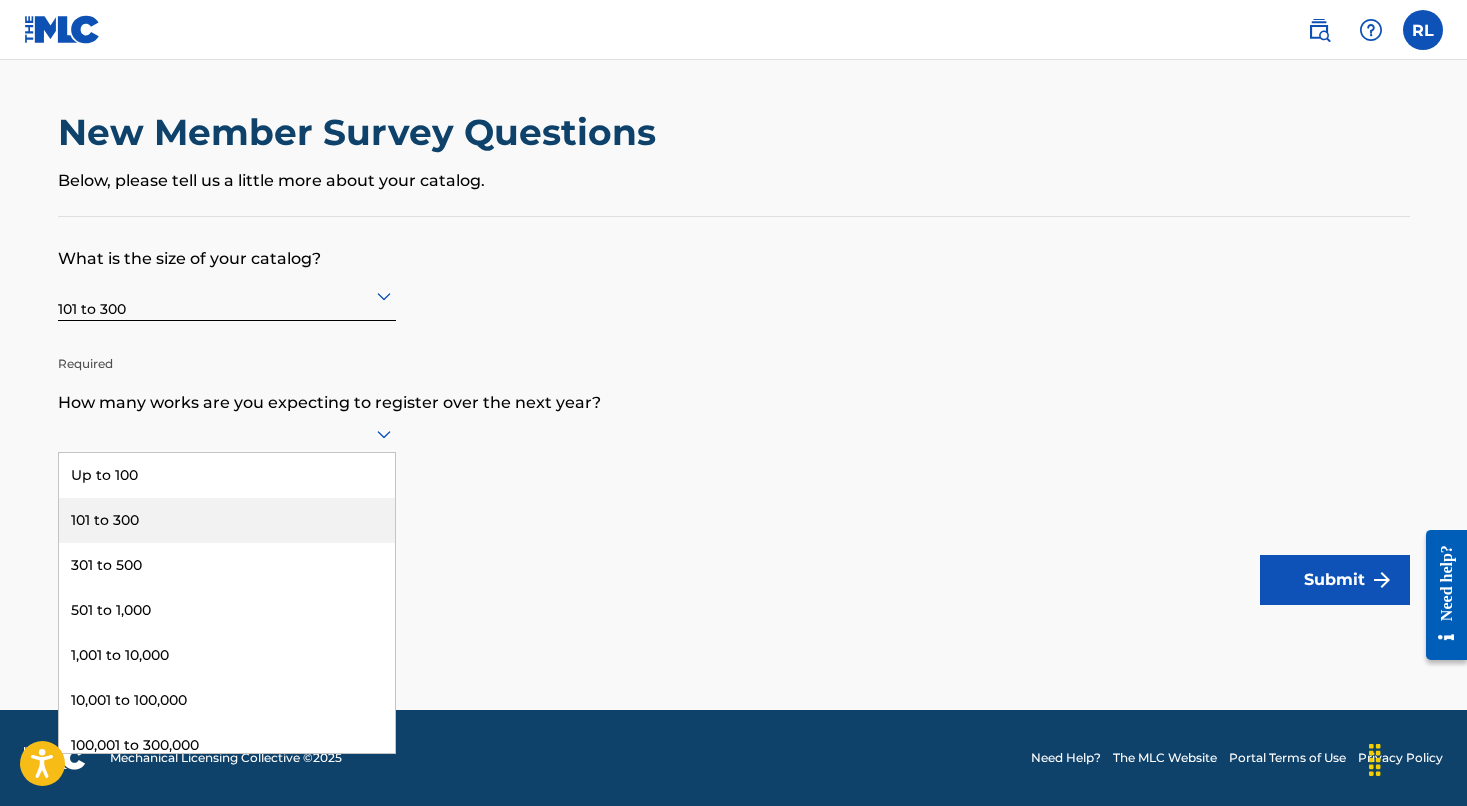 click on "101 to 300" at bounding box center (227, 520) 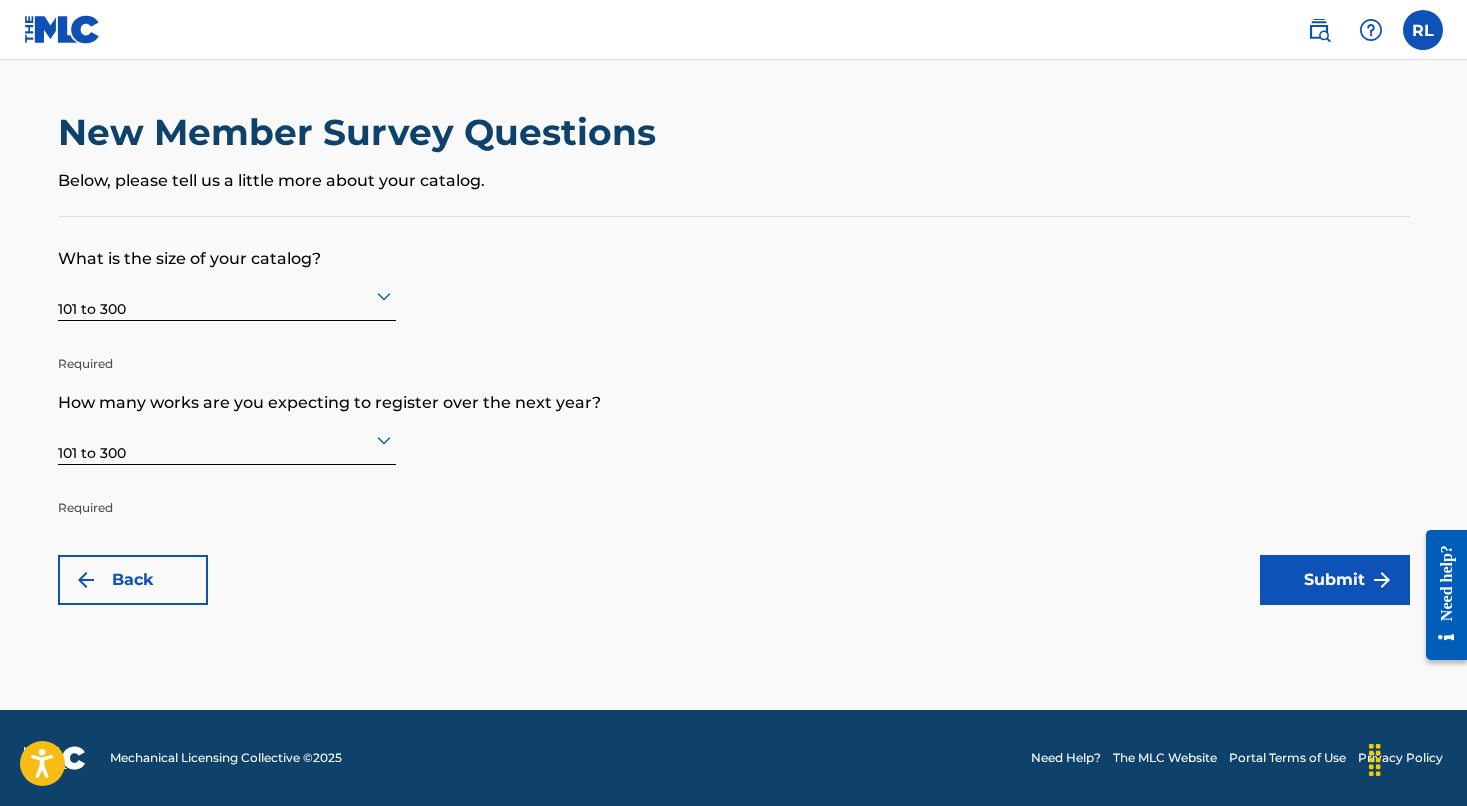 click on "Submit" at bounding box center (1335, 580) 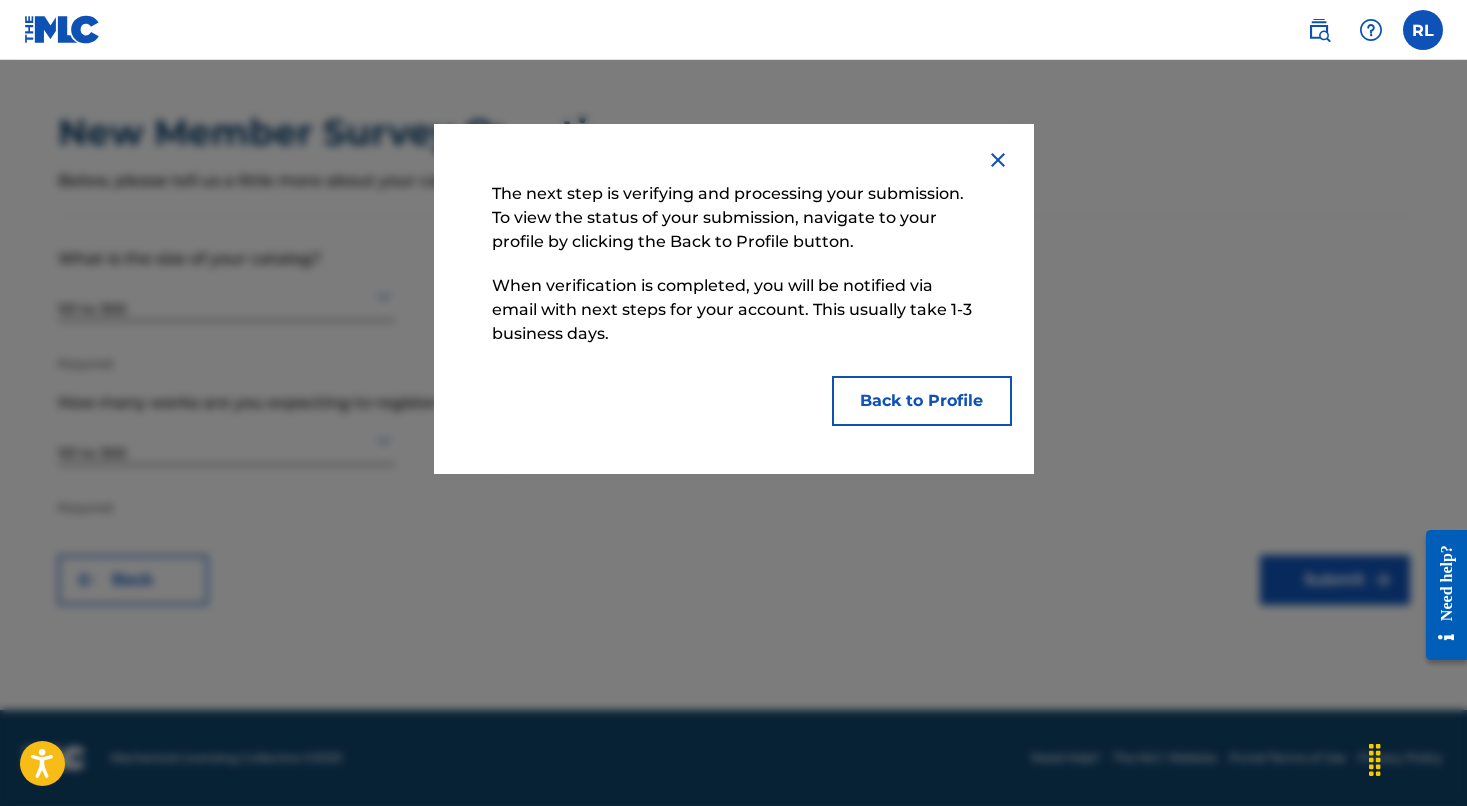 click on "Back to Profile" at bounding box center [922, 401] 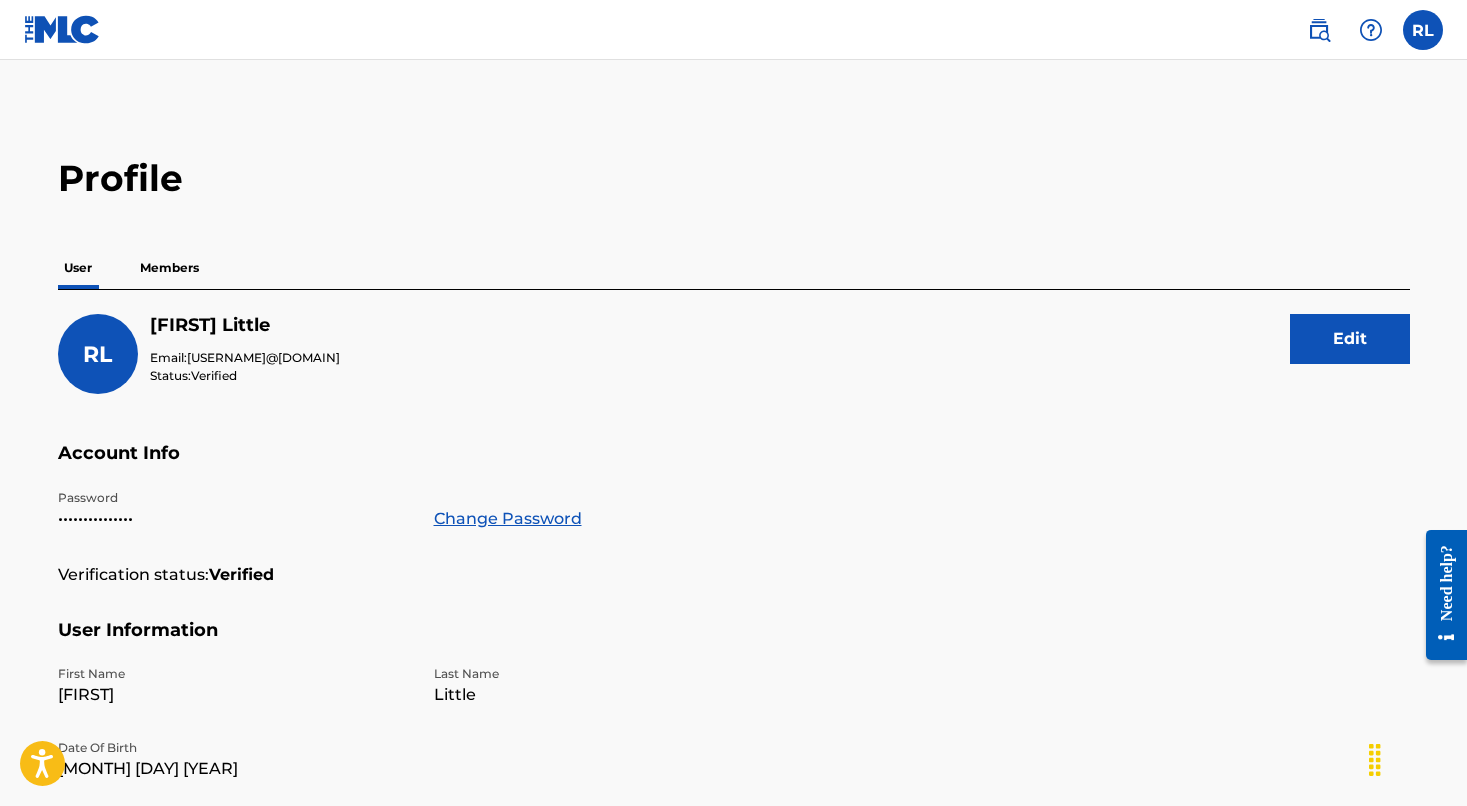scroll, scrollTop: 0, scrollLeft: 0, axis: both 